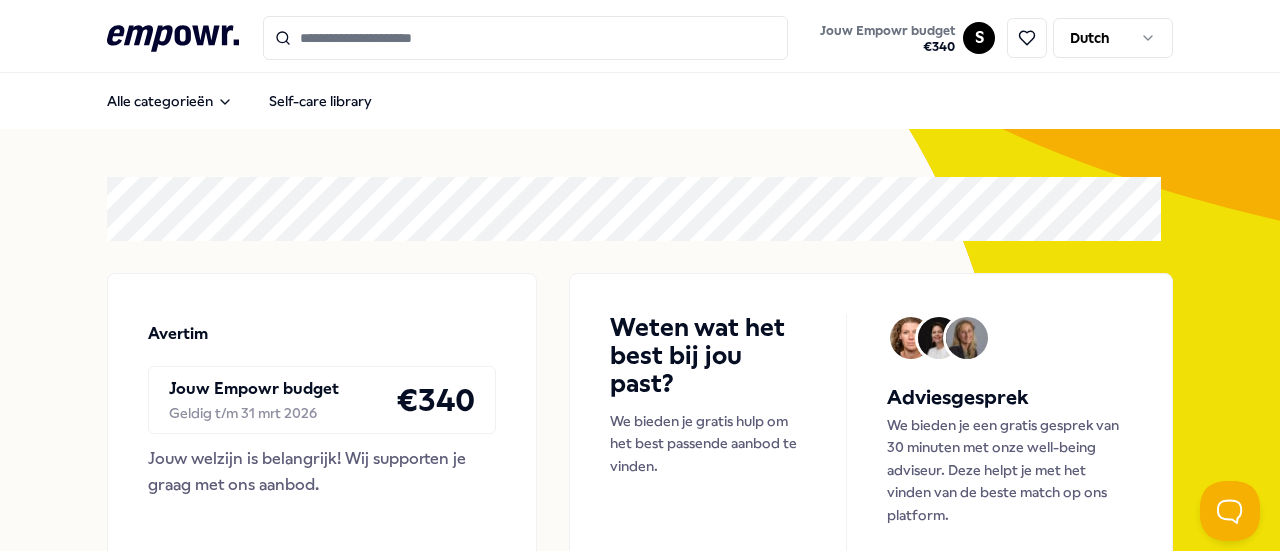 scroll, scrollTop: 0, scrollLeft: 0, axis: both 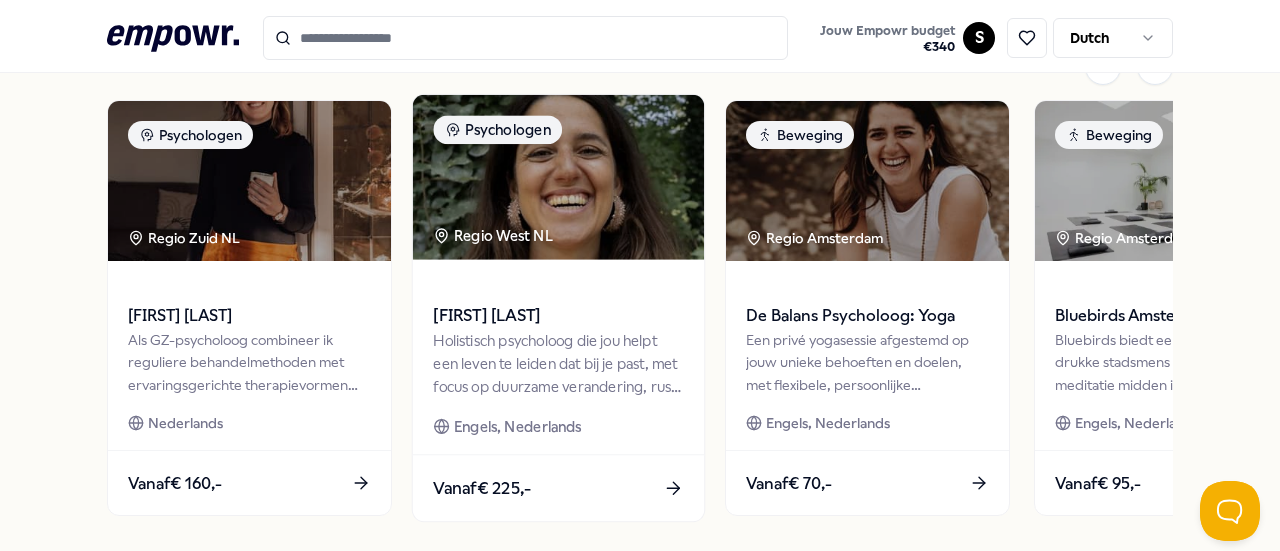 click 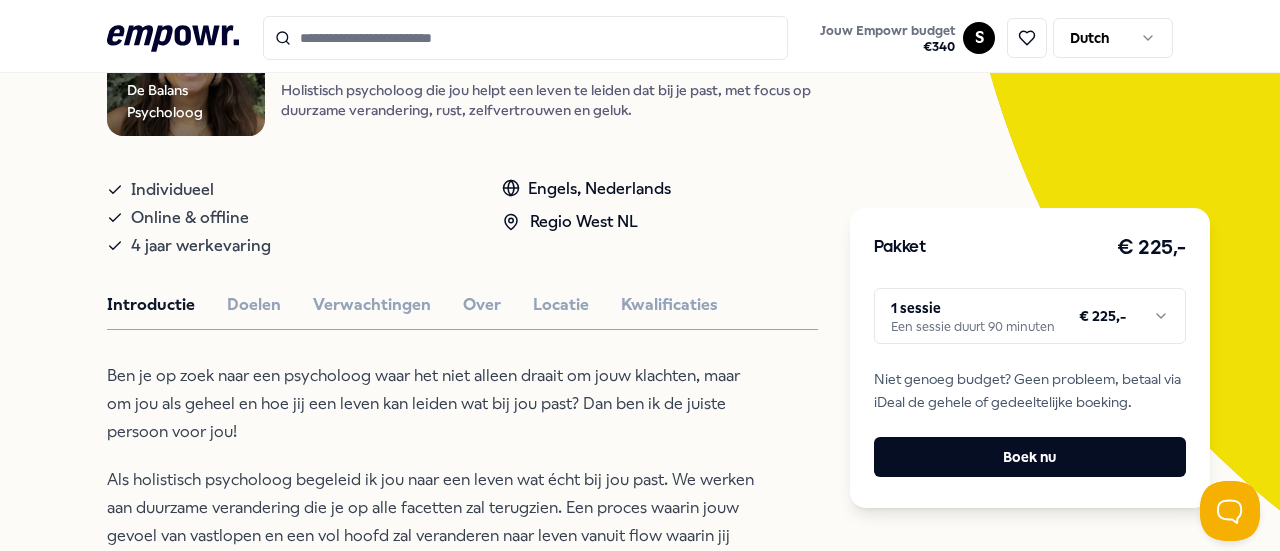 scroll, scrollTop: 265, scrollLeft: 0, axis: vertical 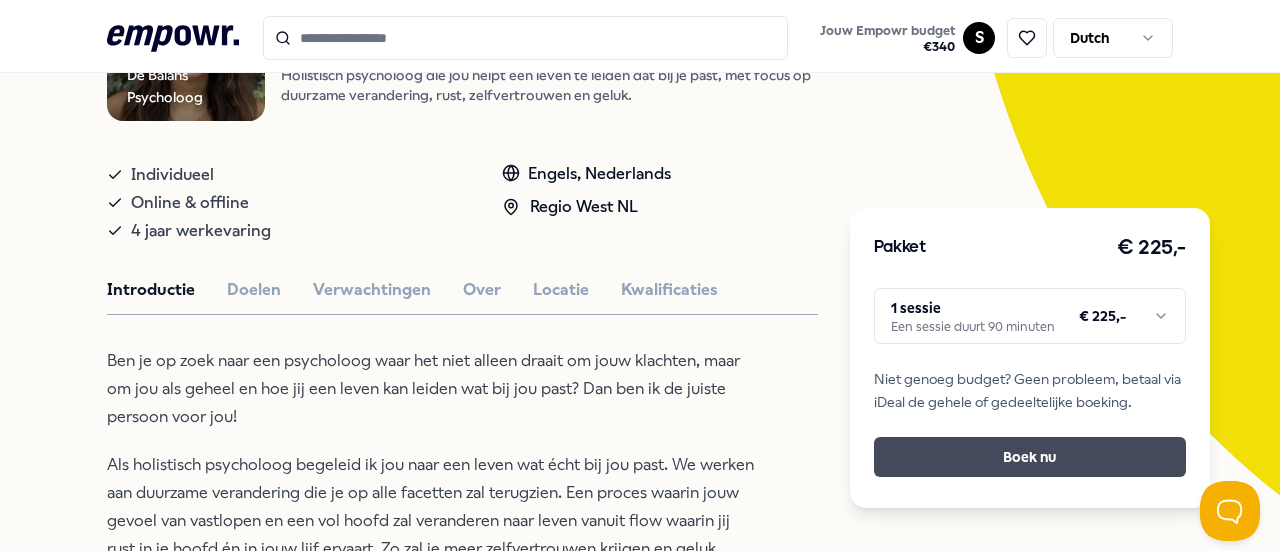 click on "Boek nu" at bounding box center [1030, 457] 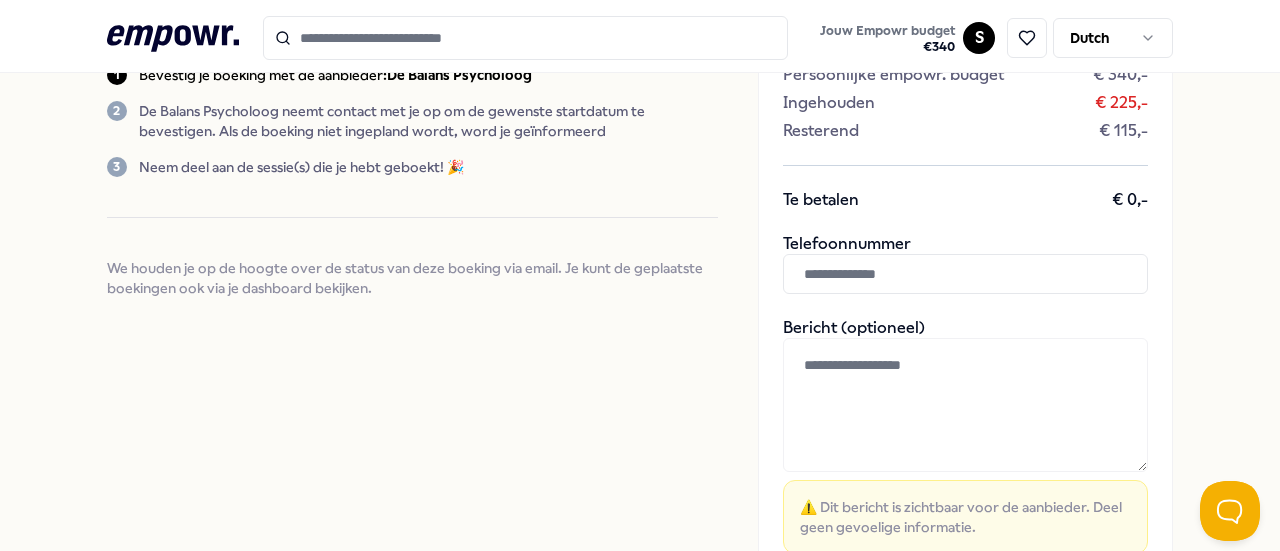scroll, scrollTop: 313, scrollLeft: 0, axis: vertical 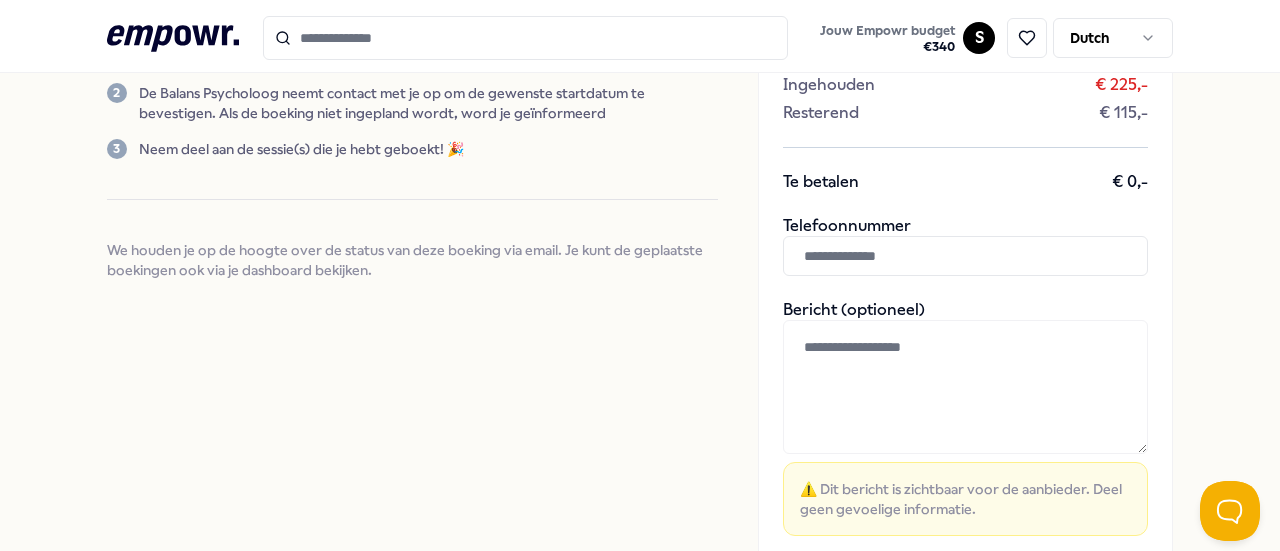 click at bounding box center [965, 256] 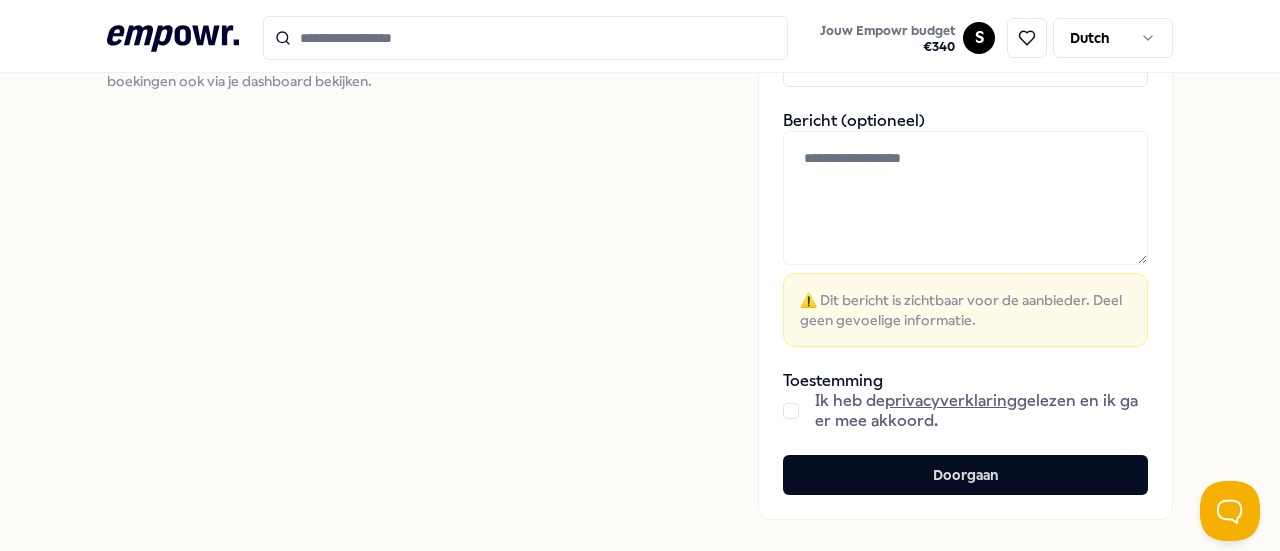 scroll, scrollTop: 503, scrollLeft: 0, axis: vertical 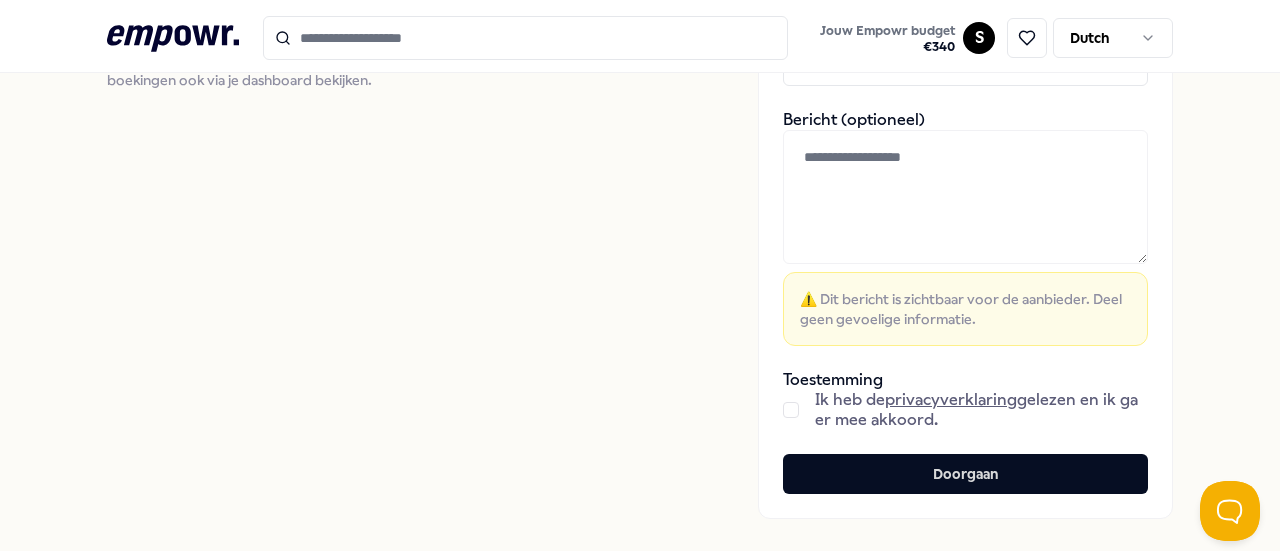 type on "**********" 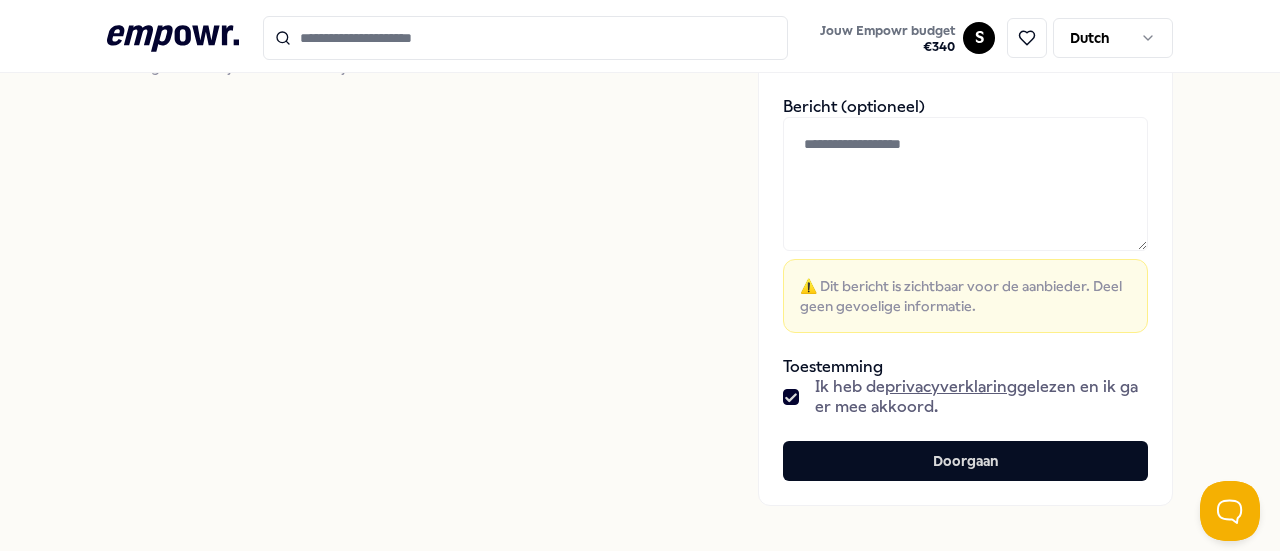 scroll, scrollTop: 541, scrollLeft: 0, axis: vertical 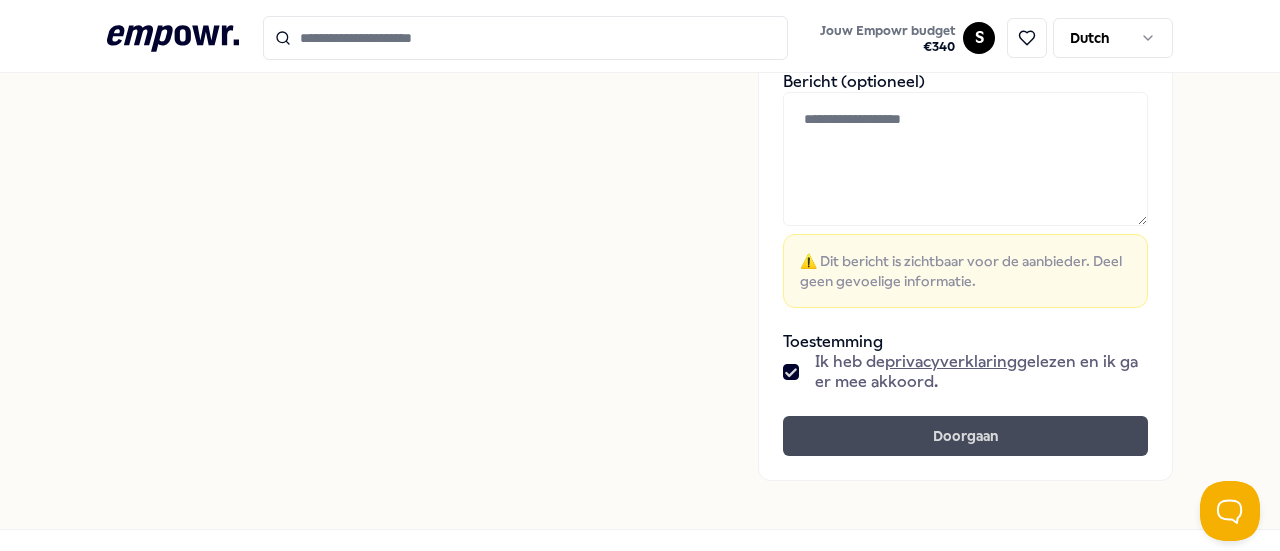 click on "Doorgaan" at bounding box center (965, 436) 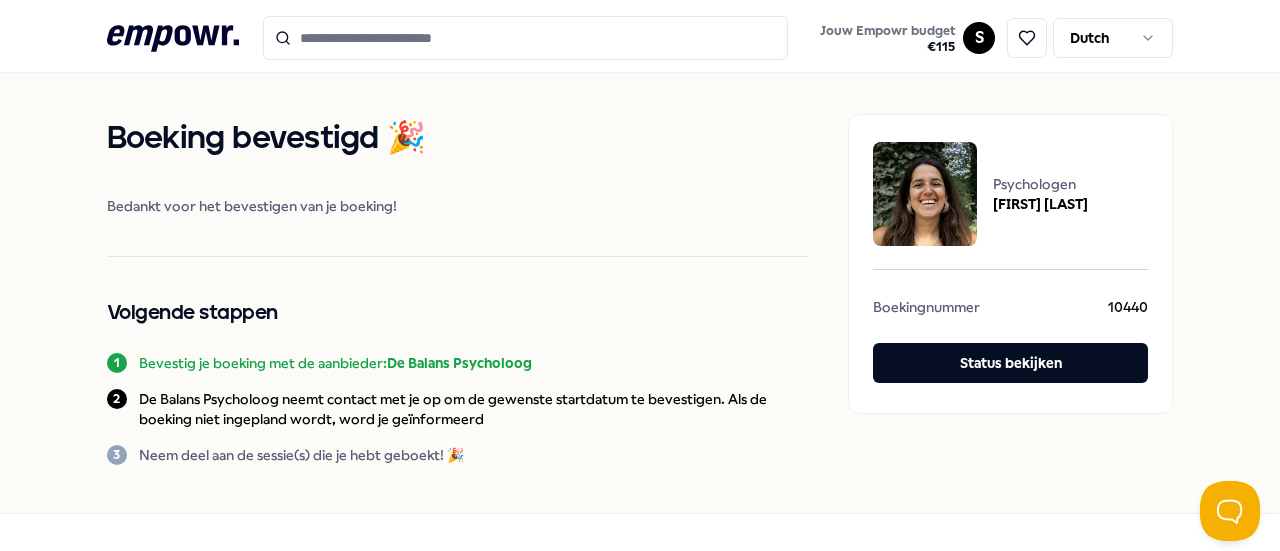 scroll, scrollTop: 0, scrollLeft: 0, axis: both 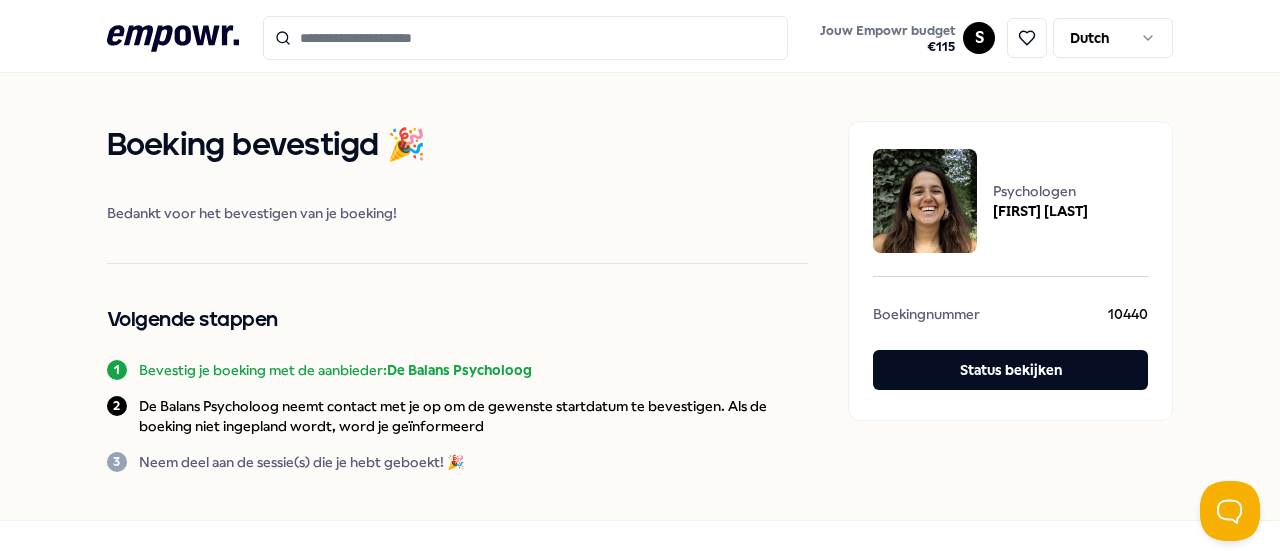 click on ".empowr-logo_svg__cls-1{fill:#03032f}" 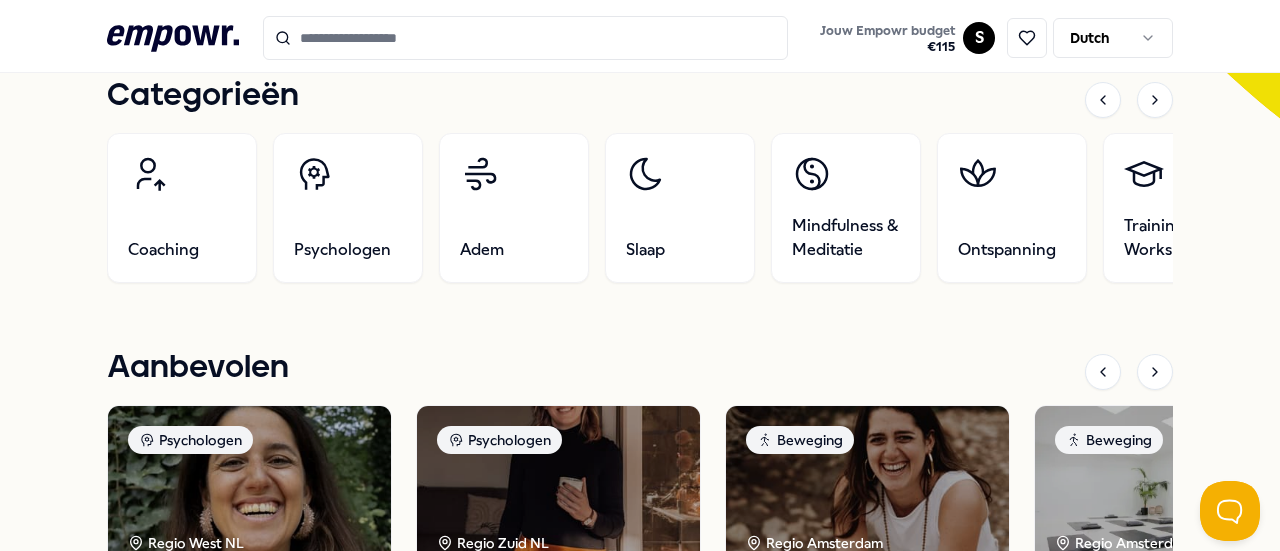 scroll, scrollTop: 643, scrollLeft: 0, axis: vertical 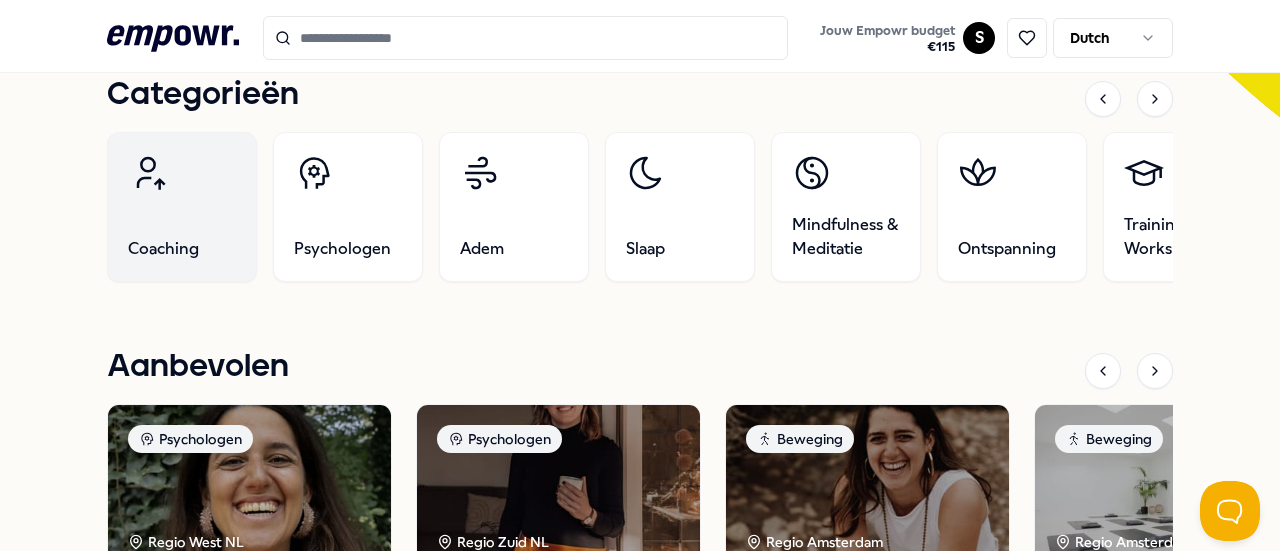 click on "Coaching" at bounding box center (182, 207) 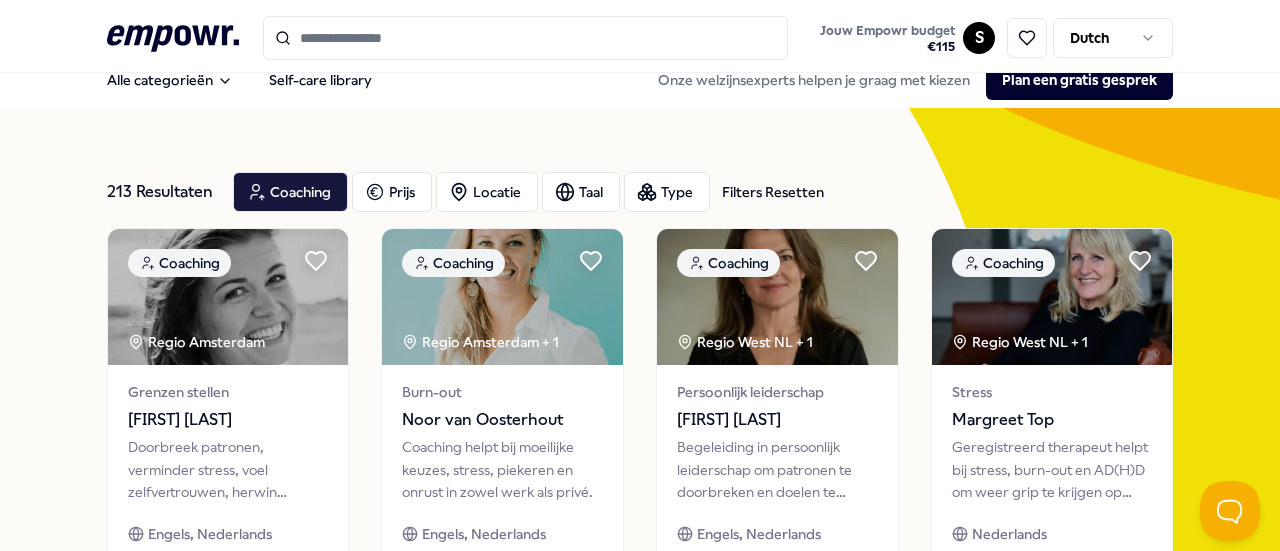 scroll, scrollTop: 0, scrollLeft: 0, axis: both 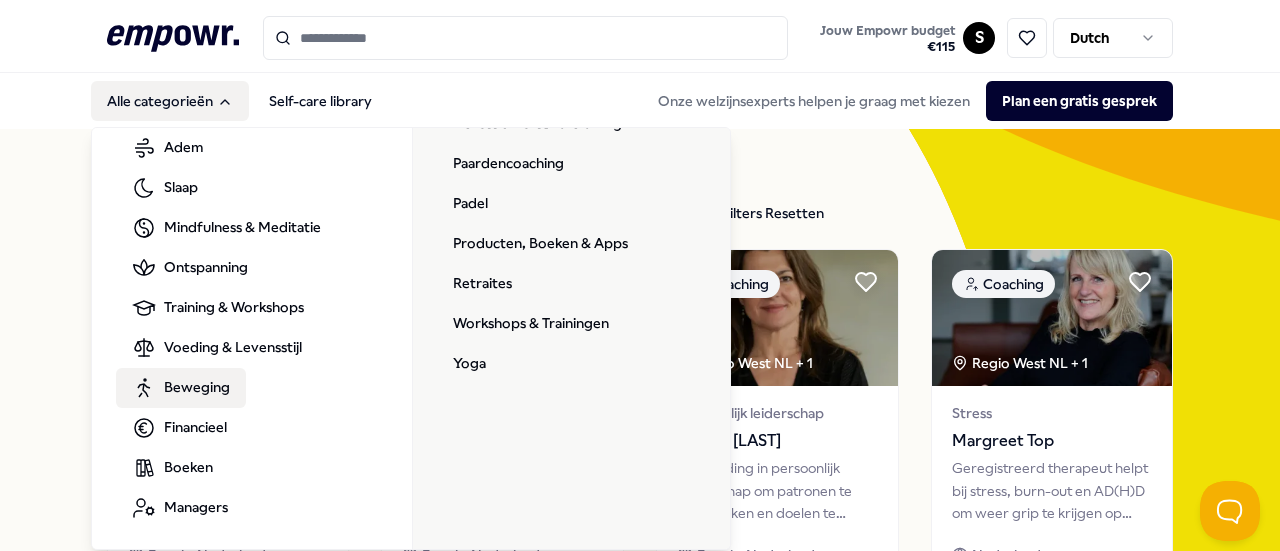click on "Beweging" at bounding box center [181, 388] 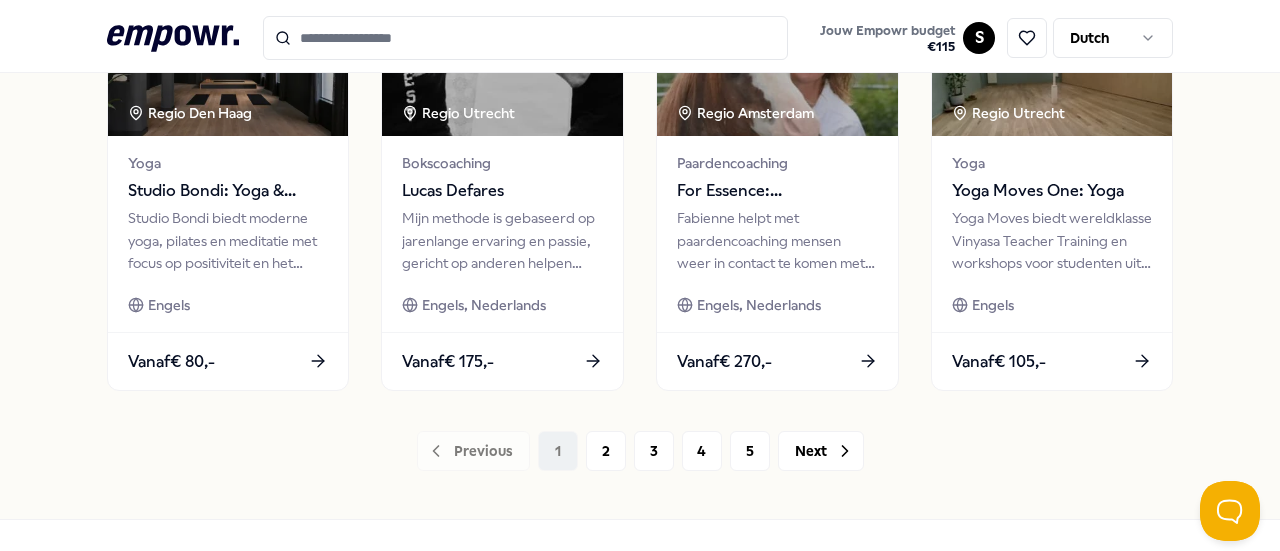 scroll, scrollTop: 1100, scrollLeft: 0, axis: vertical 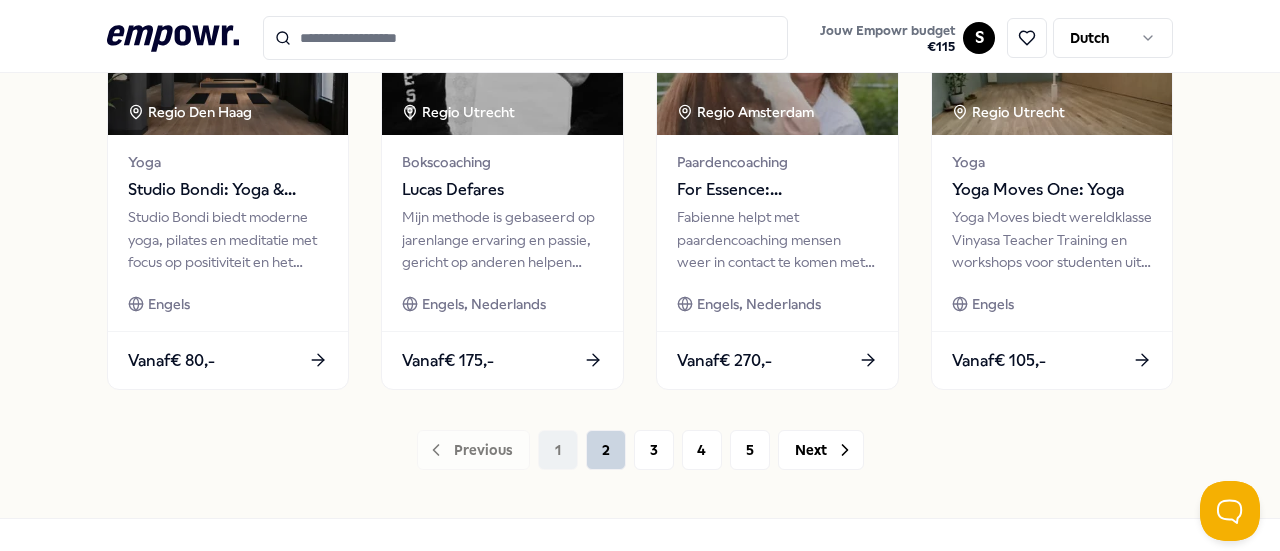 click on "2" at bounding box center (606, 450) 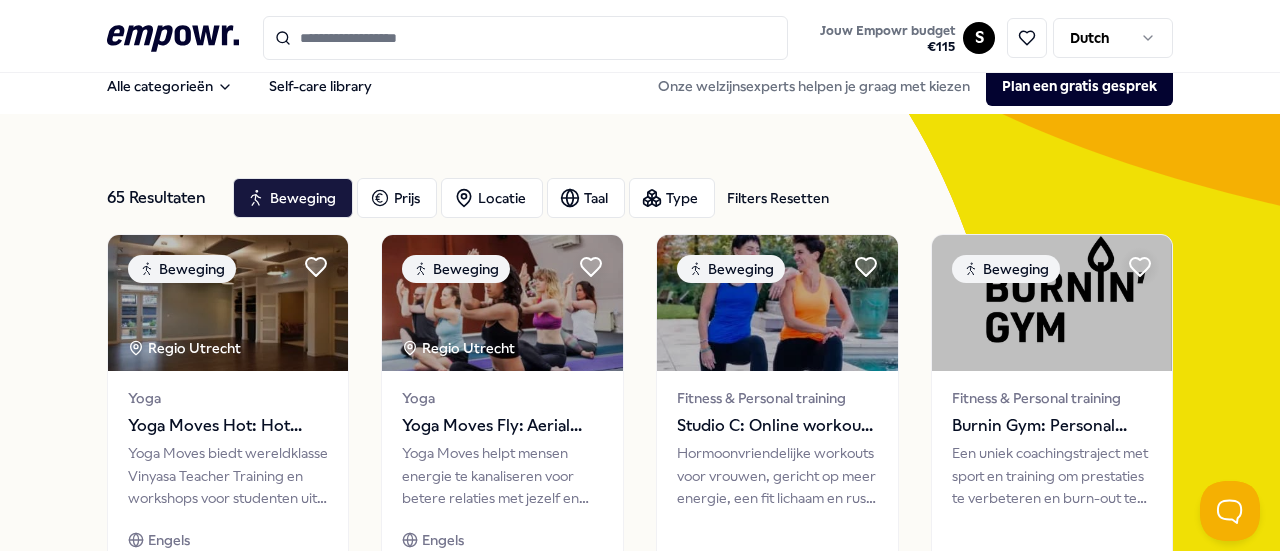 scroll, scrollTop: 0, scrollLeft: 0, axis: both 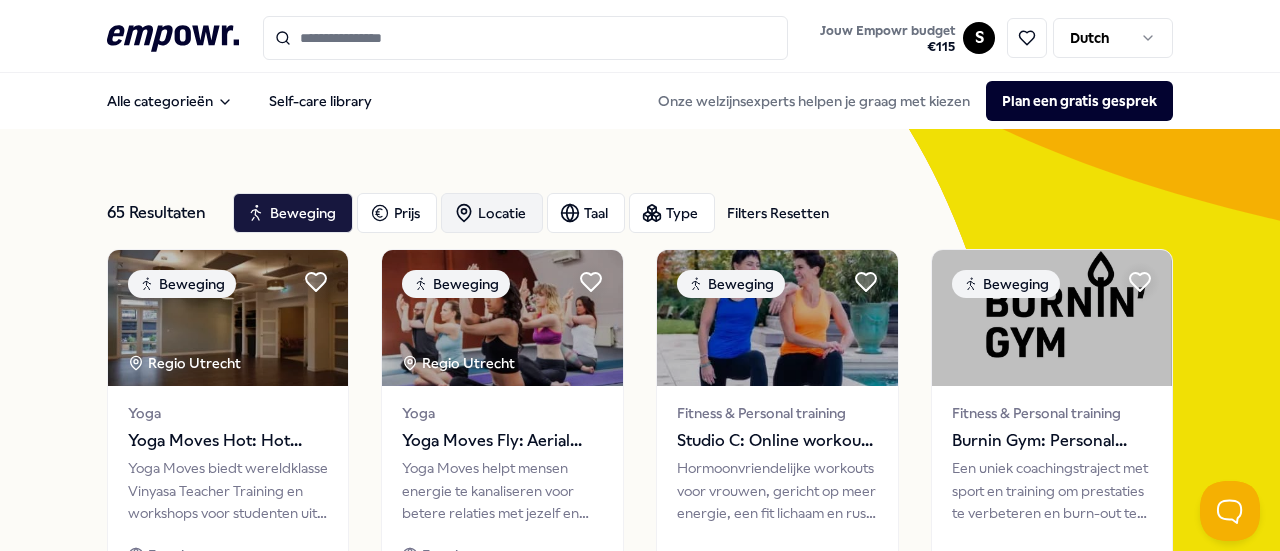click on "Locatie" at bounding box center (492, 213) 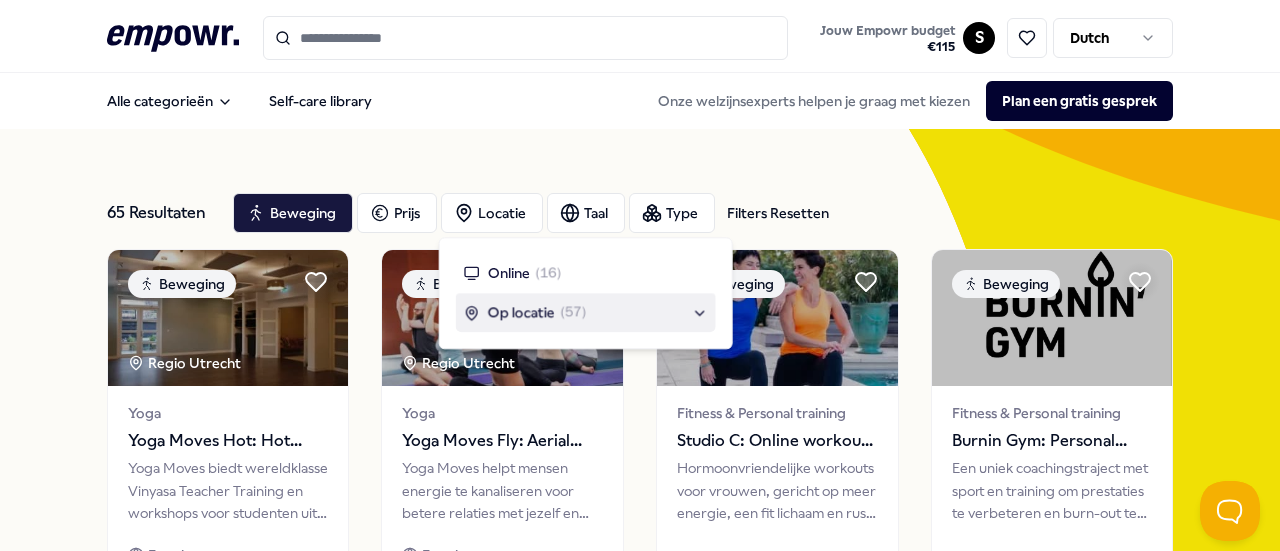 click on "Op locatie" at bounding box center (521, 313) 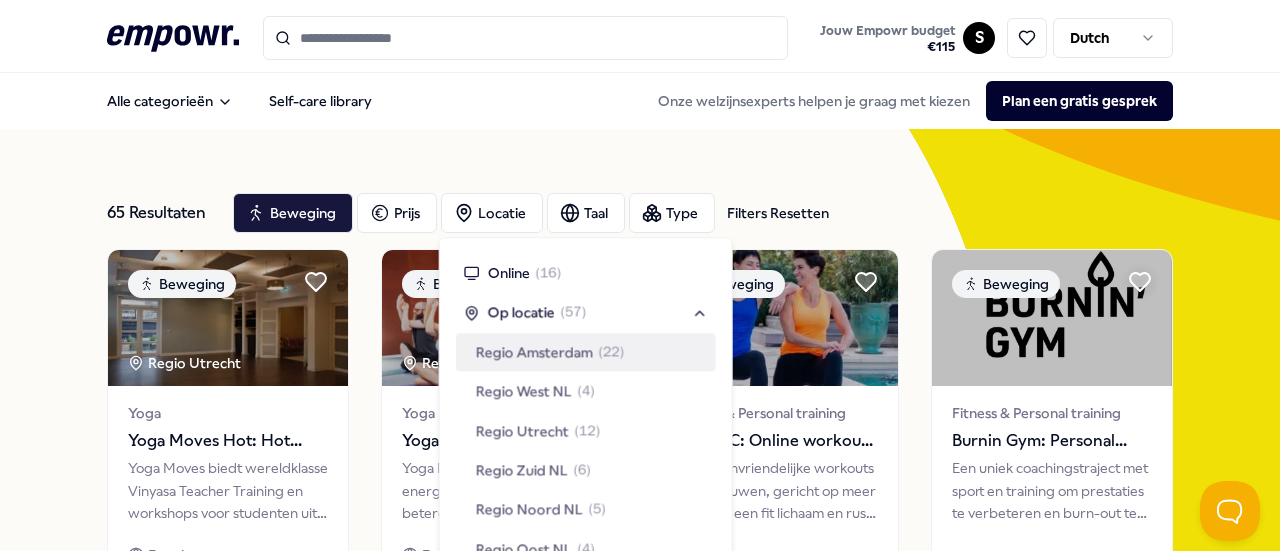 click on "Regio Amsterdam" at bounding box center (534, 352) 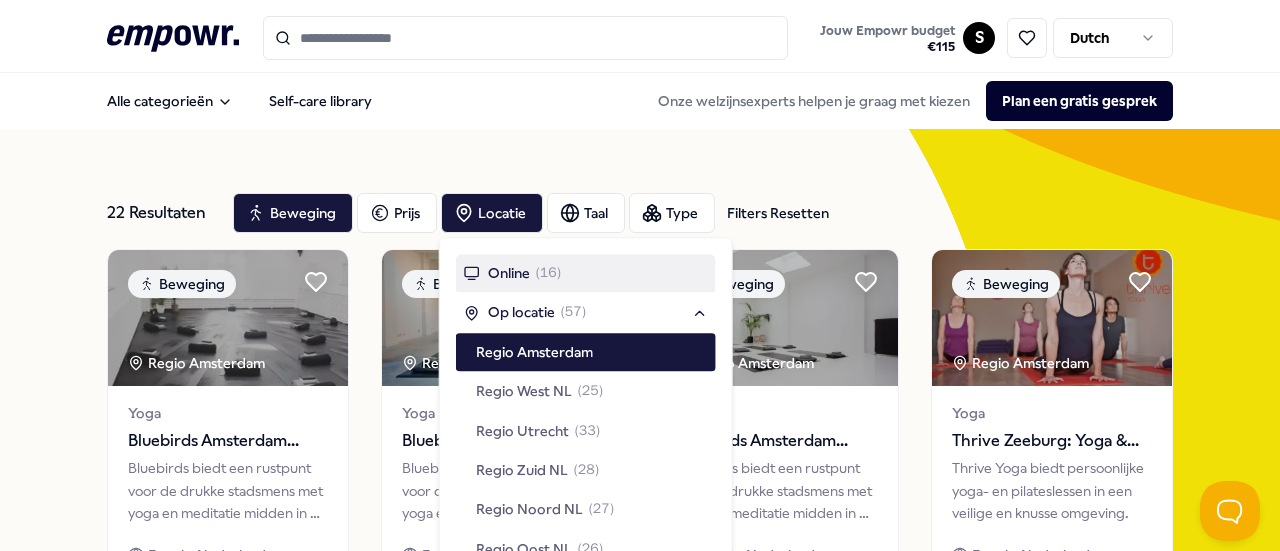 click on "22 Resultaten Filters Resetten Beweging Prijs Locatie Taal Type Filters Resetten" at bounding box center (640, 213) 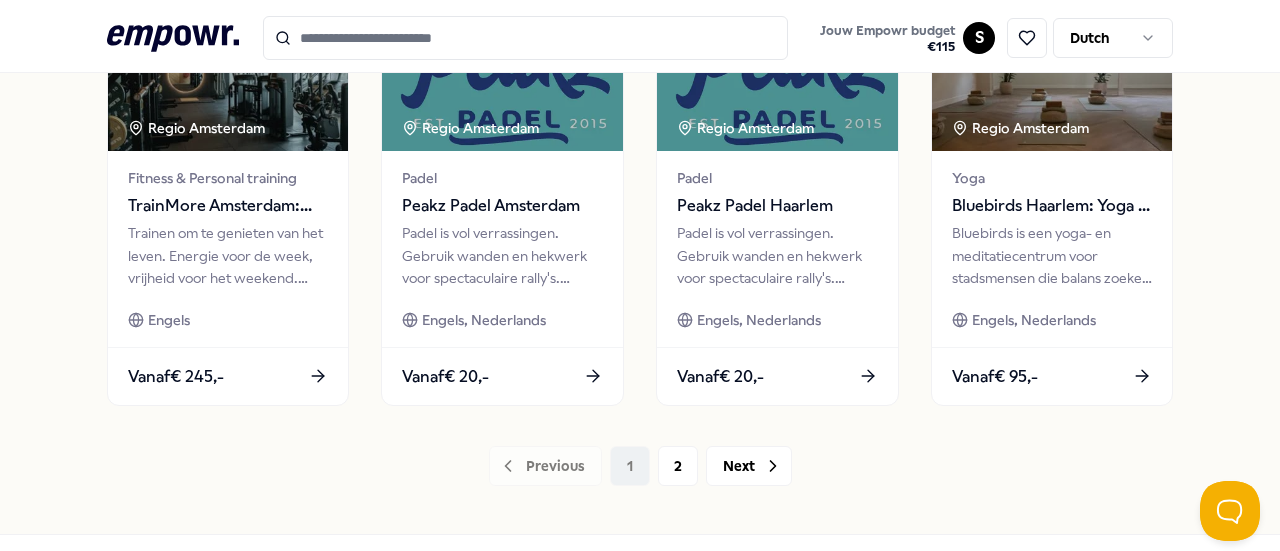 scroll, scrollTop: 1086, scrollLeft: 0, axis: vertical 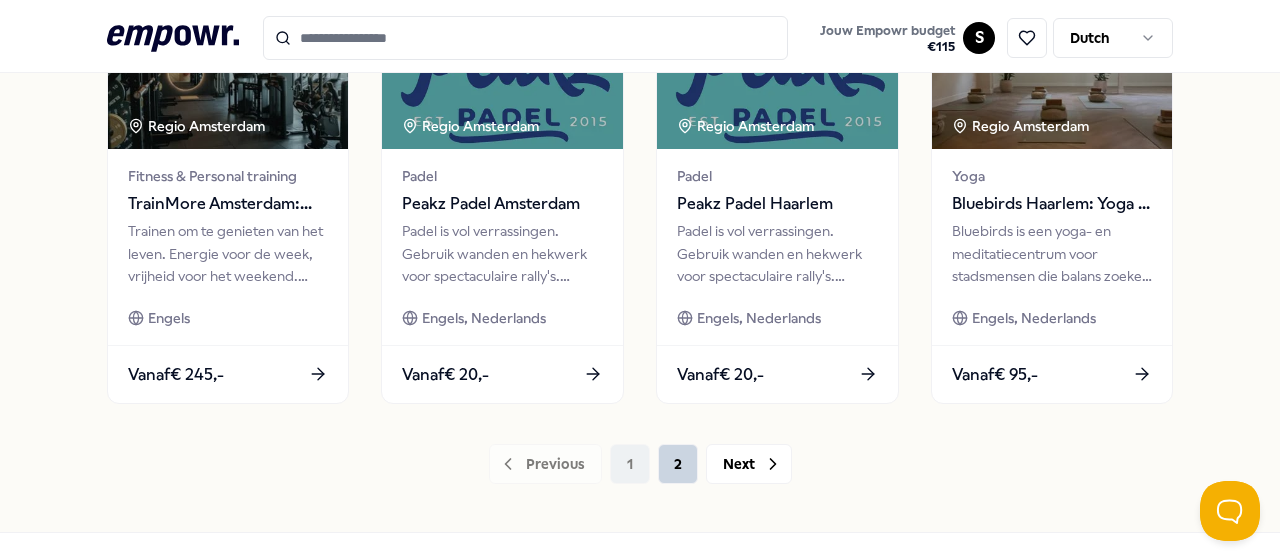 click on "2" at bounding box center [678, 464] 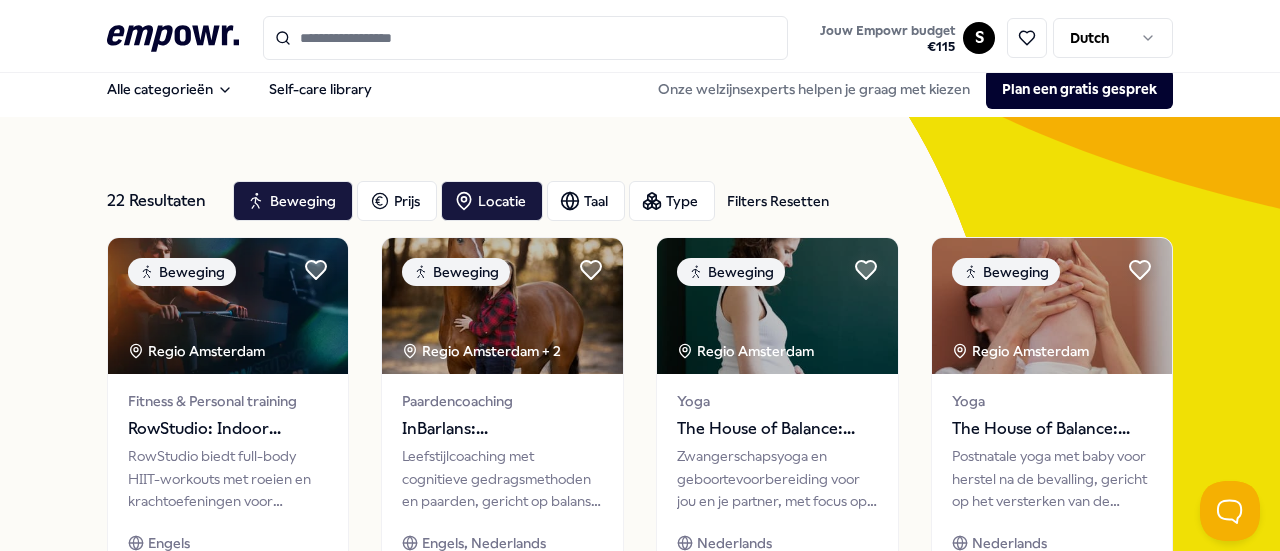 scroll, scrollTop: 0, scrollLeft: 0, axis: both 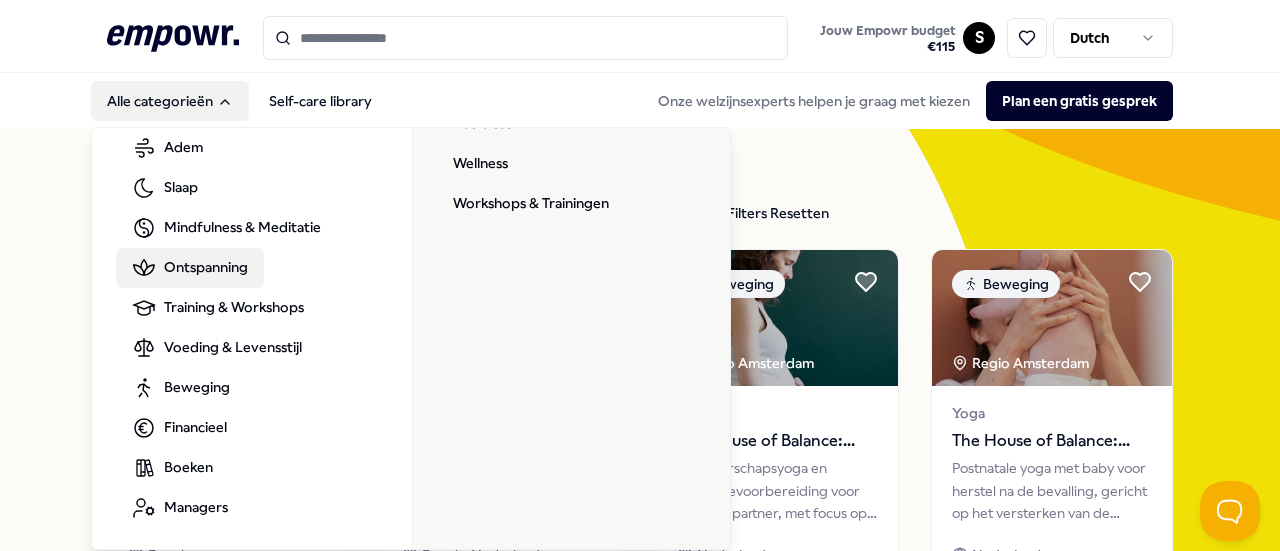 click on "Ontspanning" at bounding box center (206, 267) 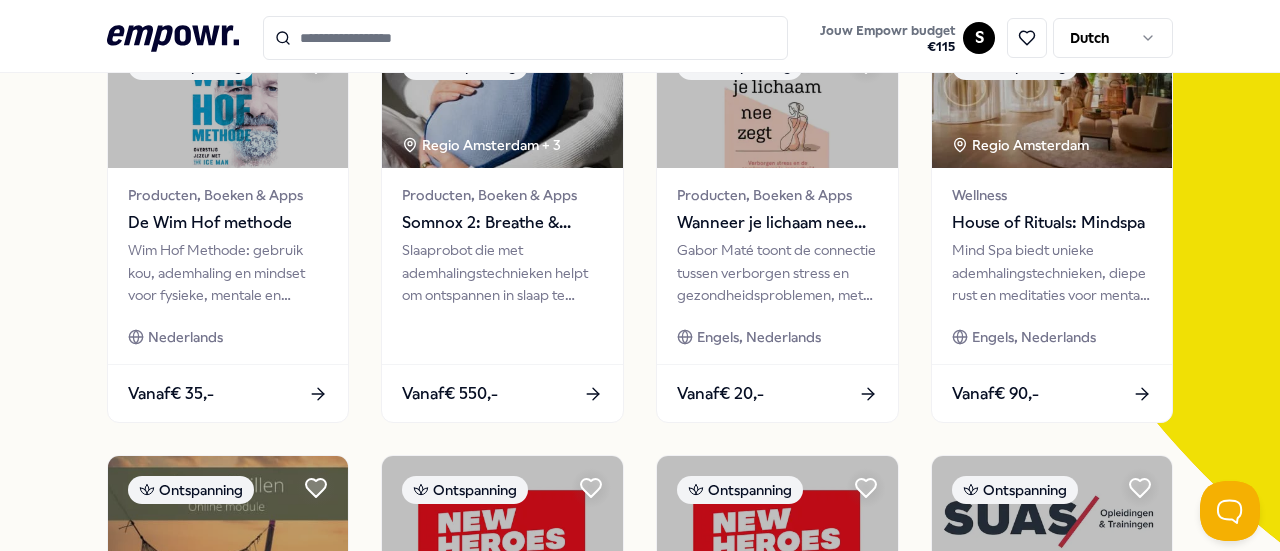 scroll, scrollTop: 180, scrollLeft: 0, axis: vertical 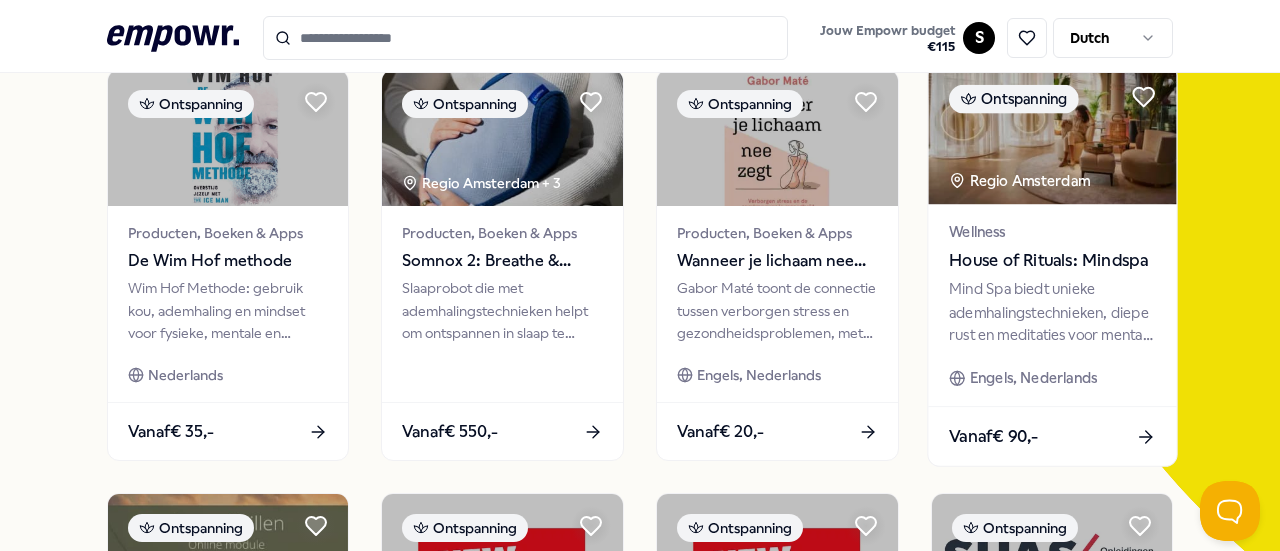 click on "House of Rituals: Mindspa" at bounding box center [1052, 261] 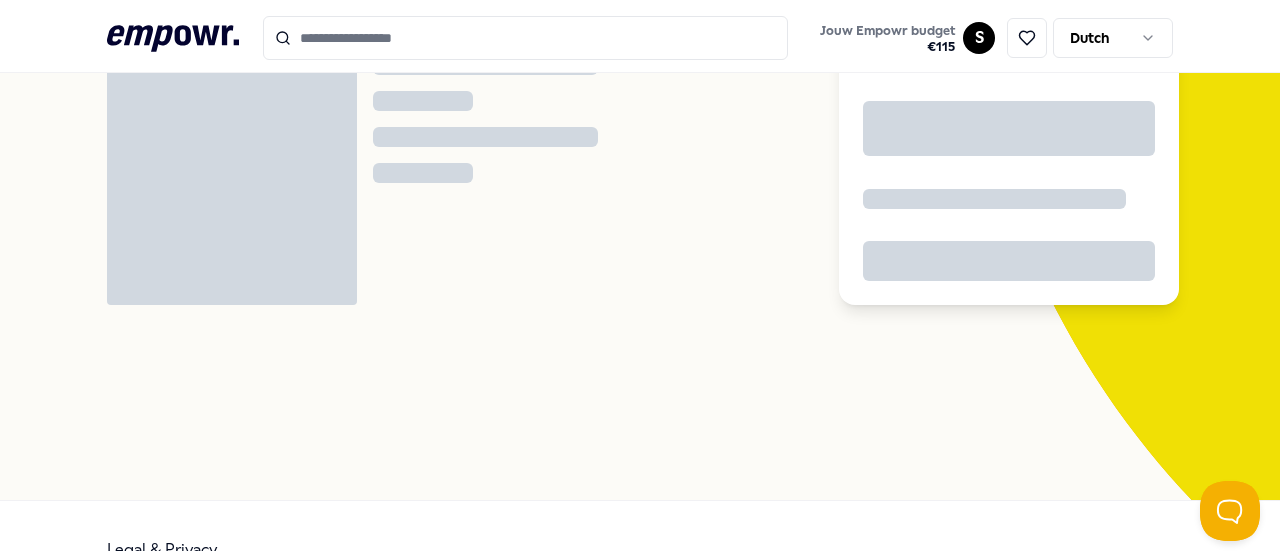 scroll, scrollTop: 129, scrollLeft: 0, axis: vertical 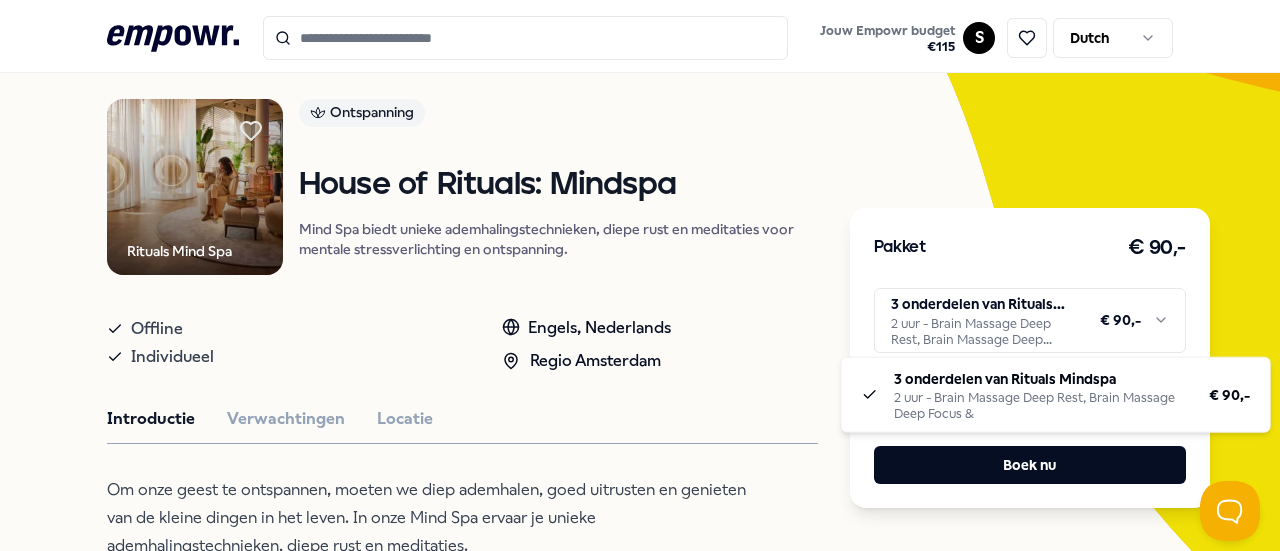 click on ".empowr-logo_svg__cls-1{fill:#03032f} Jouw Empowr budget € 115 S Dutch Alle categorieën   Self-care library Terug Rituals Mind Spa Ontspanning House of Rituals: Mindspa Mind Spa biedt unieke ademhalingstechnieken, diepe rust en meditaties voor mentale stressverlichting en ontspanning. Offline Individueel Engels, Nederlands Regio [CITY]  Introductie Verwachtingen Locatie Om onze geest te ontspannen, moeten we diep ademhalen, goed uitrusten en genieten van de kleine dingen in het leven. In onze Mind Spa ervaar je unieke ademhalingstechnieken, diepe rust en meditaties. Bij House of Rituals hebben wij door middel van wetenschappelijk onderbouwde technieken voor mentale stressverlichting en ontspanning hele unieke sessies ontwikkelt. Duik in de wereld van 's werelds eerste Mind Spa en ontdek wat het jou kan bieden. Aanbevolen Psychologen Regio  West  NL    Nina van Raay Engels, Nederlands Vanaf  € 225,- Psychologen Regio  Zuid  NL    Noor de Ridder Nederlands Vanaf  € 160,- Beweging   Vanaf" at bounding box center [640, 275] 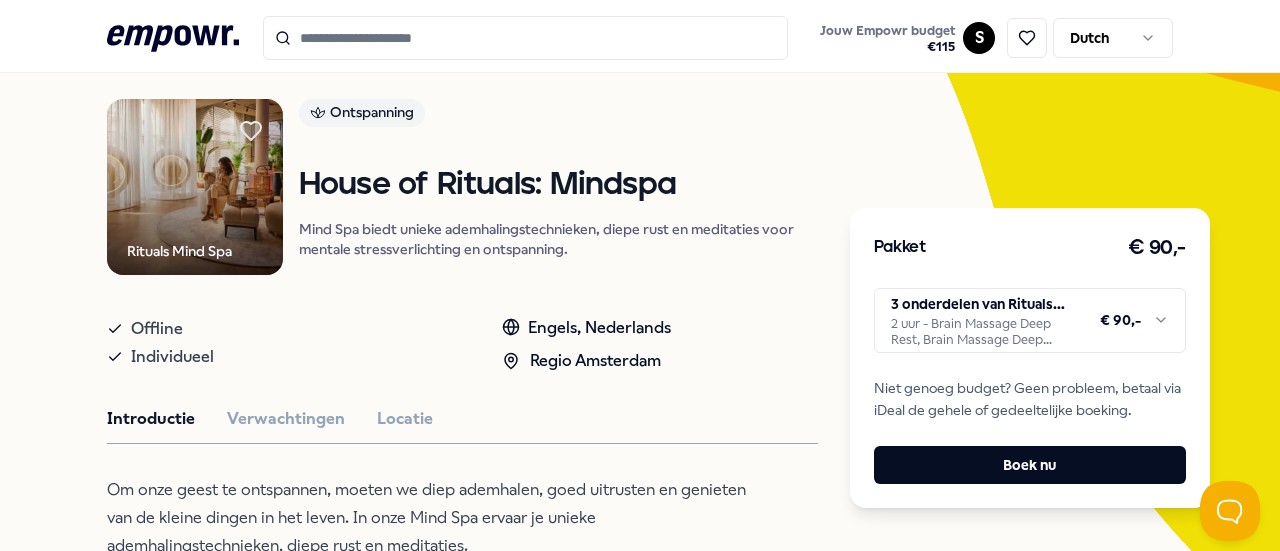 click on ".empowr-logo_svg__cls-1{fill:#03032f} Jouw Empowr budget € 115 S Dutch Alle categorieën   Self-care library Terug Rituals Mind Spa Ontspanning House of Rituals: Mindspa Mind Spa biedt unieke ademhalingstechnieken, diepe rust en meditaties voor mentale stressverlichting en ontspanning. Offline Individueel Engels, Nederlands Regio [CITY]  Introductie Verwachtingen Locatie Om onze geest te ontspannen, moeten we diep ademhalen, goed uitrusten en genieten van de kleine dingen in het leven. In onze Mind Spa ervaar je unieke ademhalingstechnieken, diepe rust en meditaties. Bij House of Rituals hebben wij door middel van wetenschappelijk onderbouwde technieken voor mentale stressverlichting en ontspanning hele unieke sessies ontwikkelt. Duik in de wereld van 's werelds eerste Mind Spa en ontdek wat het jou kan bieden. Aanbevolen Psychologen Regio  West  NL    Nina van Raay Engels, Nederlands Vanaf  € 225,- Psychologen Regio  Zuid  NL    Noor de Ridder Nederlands Vanaf  € 160,- Beweging   Vanaf" at bounding box center [640, 275] 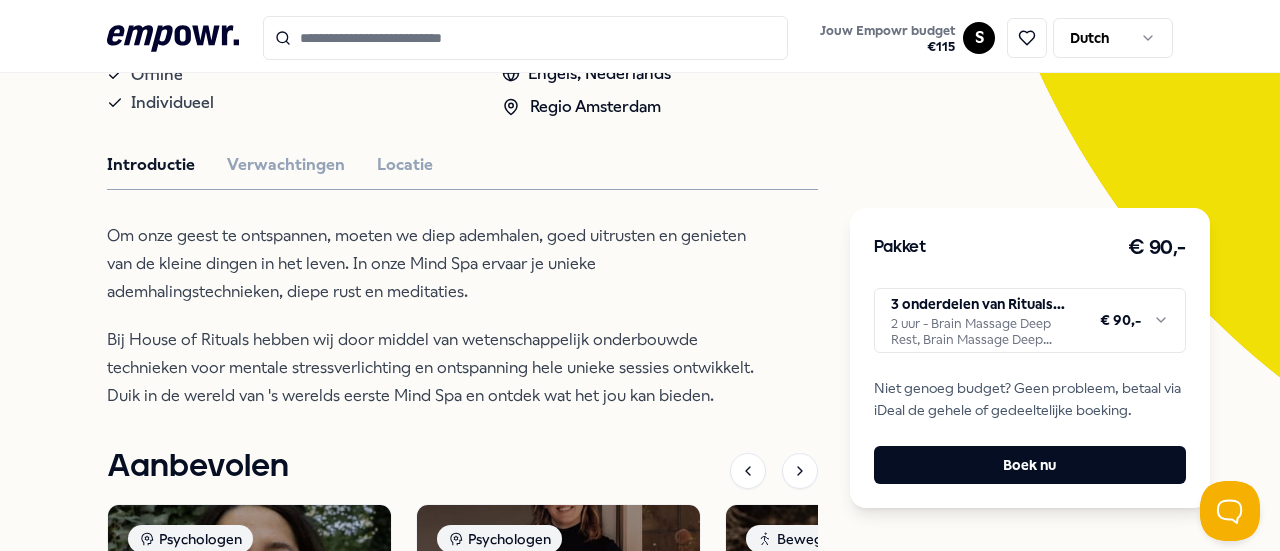 scroll, scrollTop: 389, scrollLeft: 0, axis: vertical 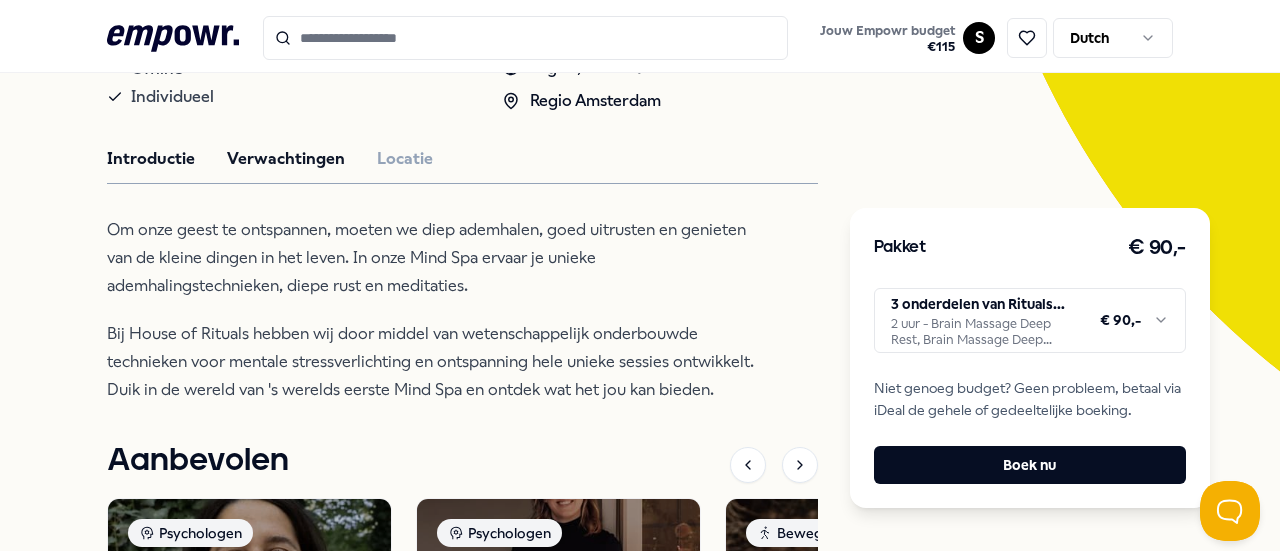 click on "Verwachtingen" at bounding box center (286, 159) 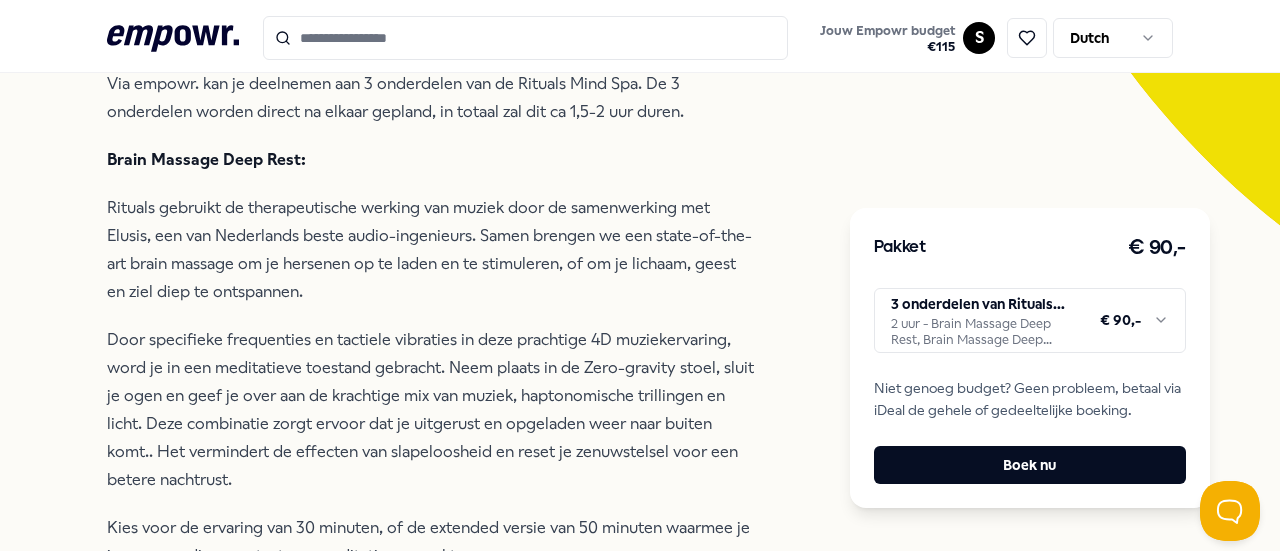 scroll, scrollTop: 542, scrollLeft: 0, axis: vertical 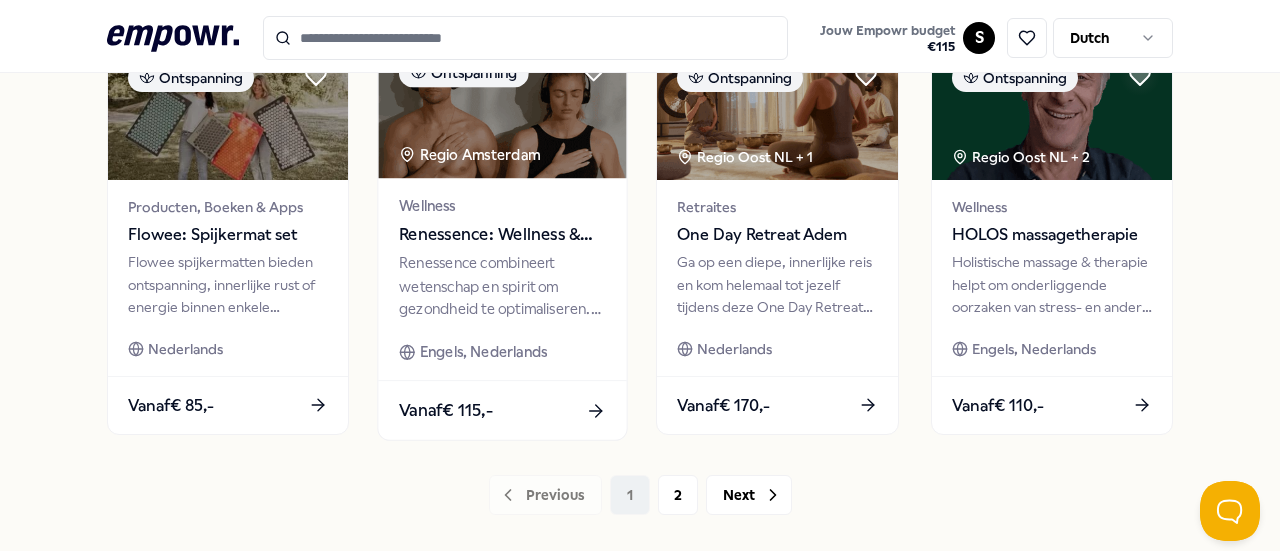 click on "Renessence combineert wetenschap en spirit om gezondheid te optimaliseren. Uniek
ecosysteem voor welzijn en zelfzorg." at bounding box center [502, 286] 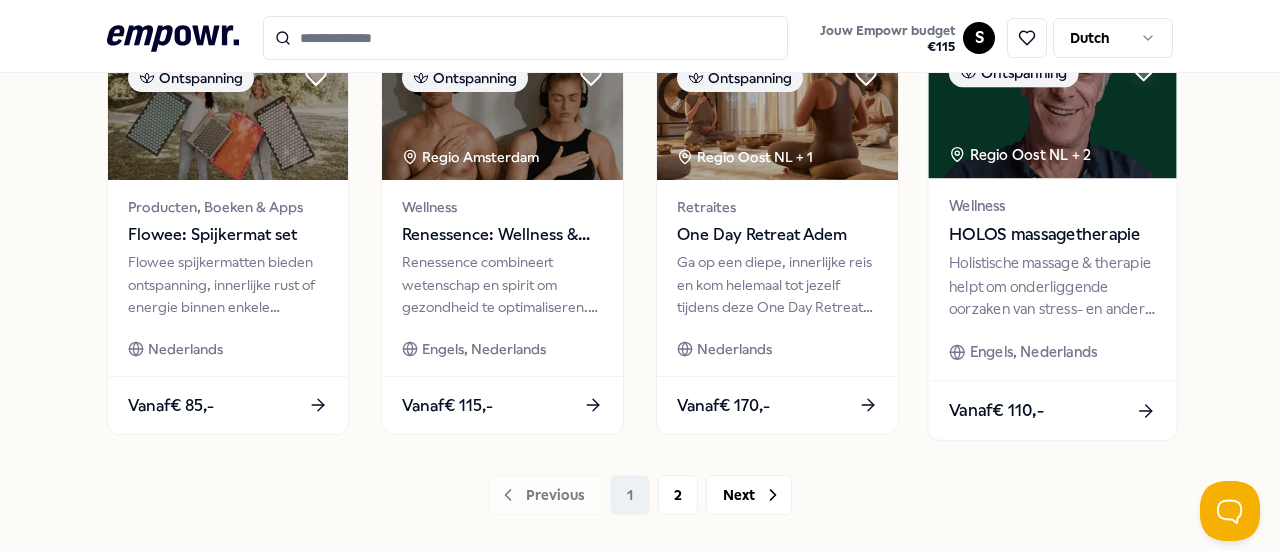 click on "Holistische massage & therapie helpt om onderliggende oorzaken van stress- en
andere fysieke klachten op een meer lichaamsgerichte wijze te duiden" at bounding box center [1052, 286] 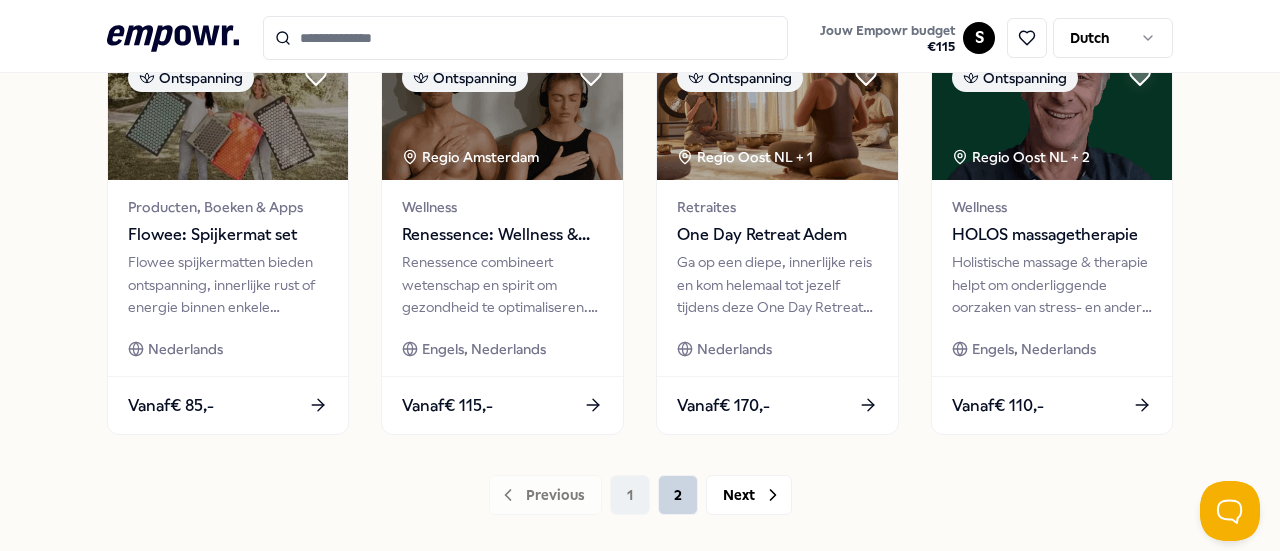 click on "2" at bounding box center [678, 495] 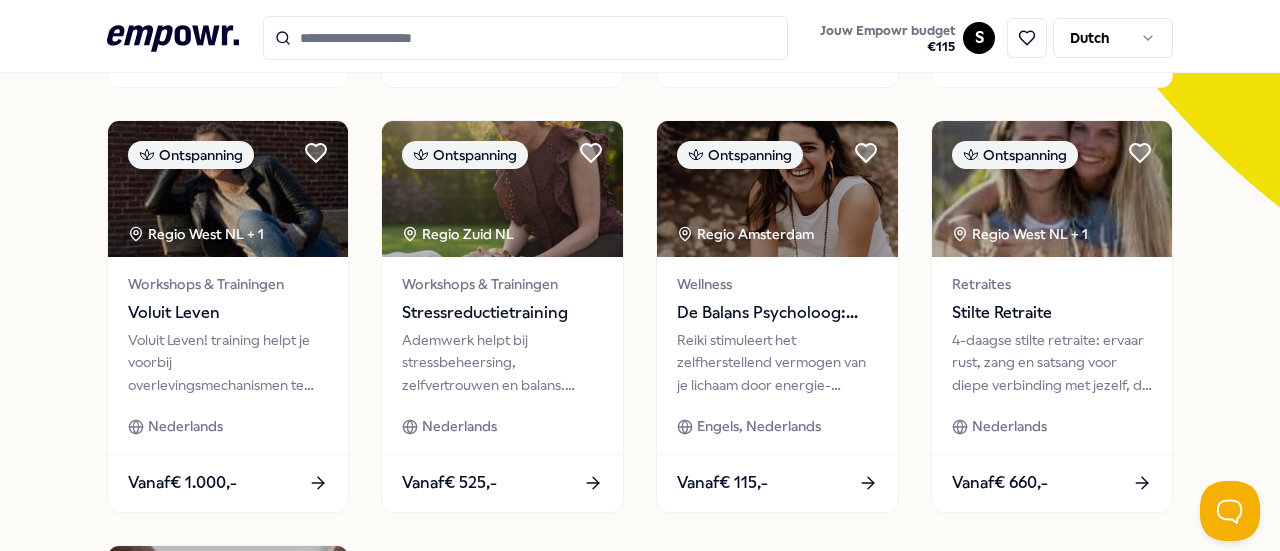 scroll, scrollTop: 552, scrollLeft: 0, axis: vertical 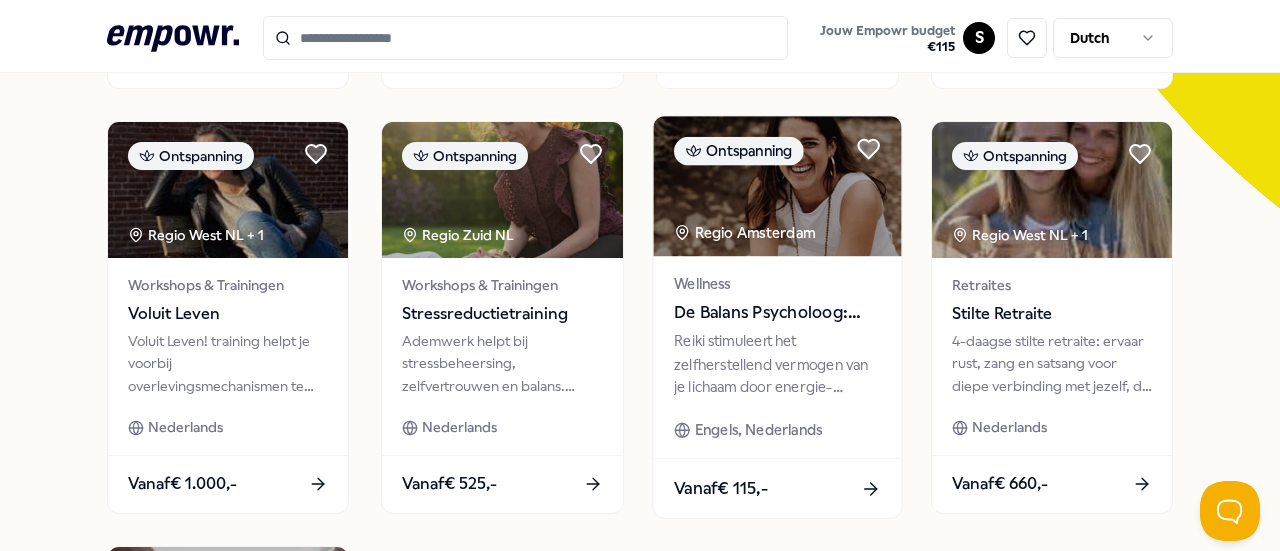click on "Reiki stimuleert het zelfherstellend vermogen van je lichaam door
energie-tekorten aan te vullen en bevordert ontspanning en welzijn." at bounding box center [777, 364] 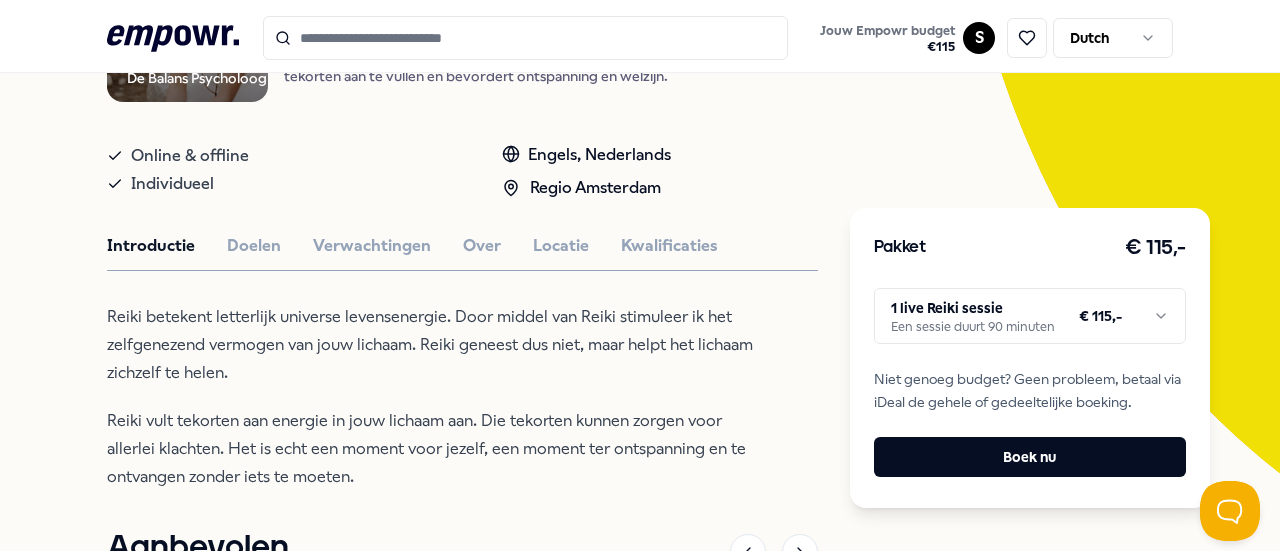 scroll, scrollTop: 271, scrollLeft: 0, axis: vertical 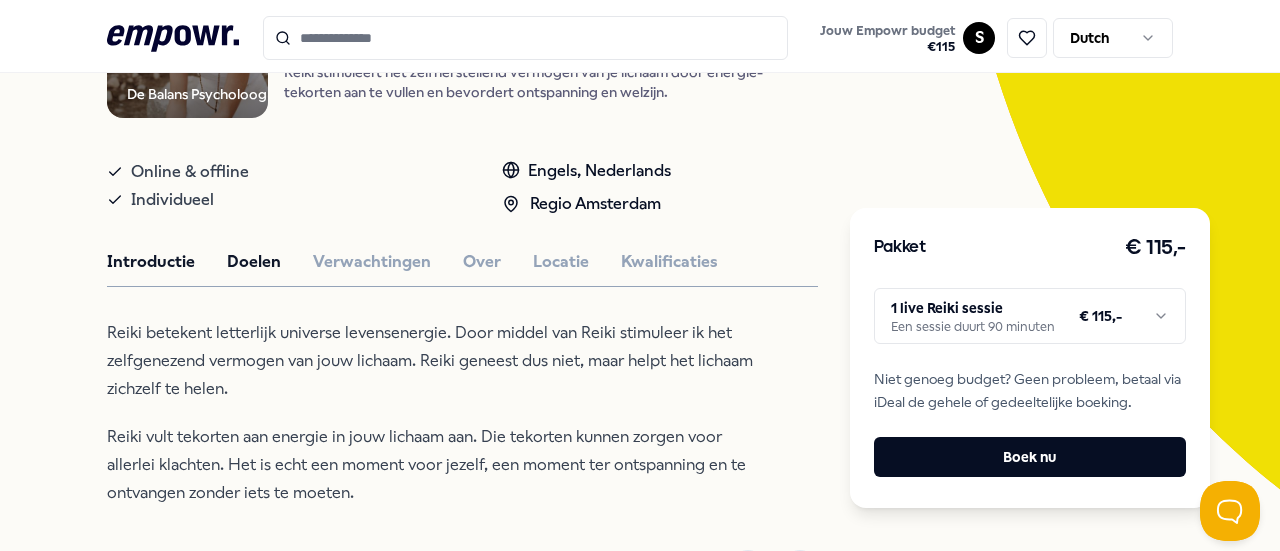 click on "Doelen" at bounding box center [254, 262] 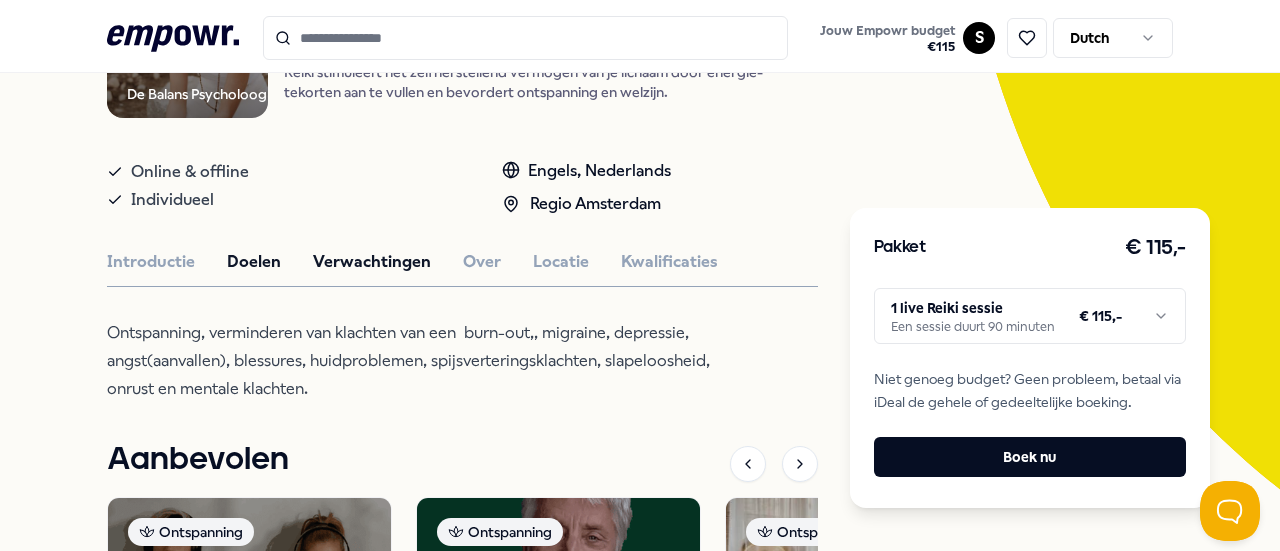 click on "Verwachtingen" at bounding box center (372, 262) 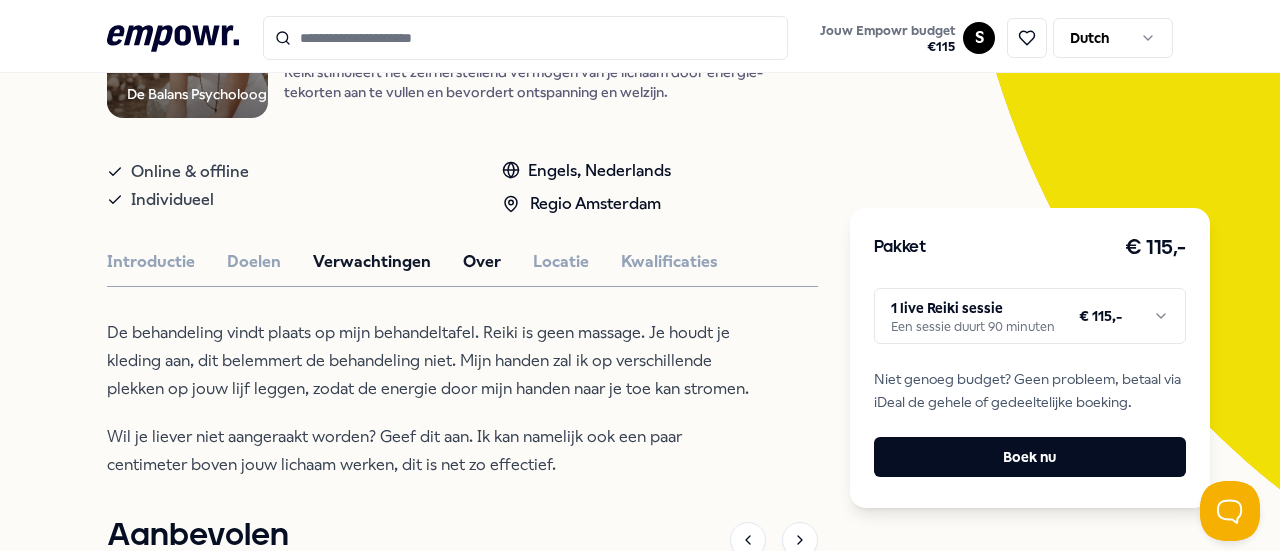 click on "Over" at bounding box center (482, 262) 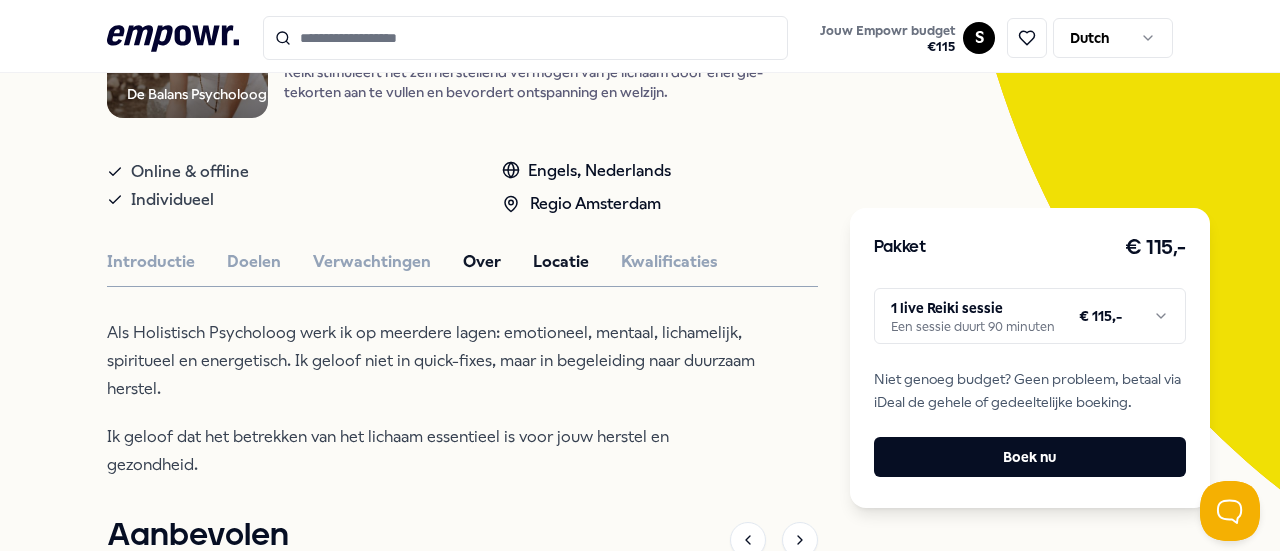 click on "Locatie" at bounding box center [561, 262] 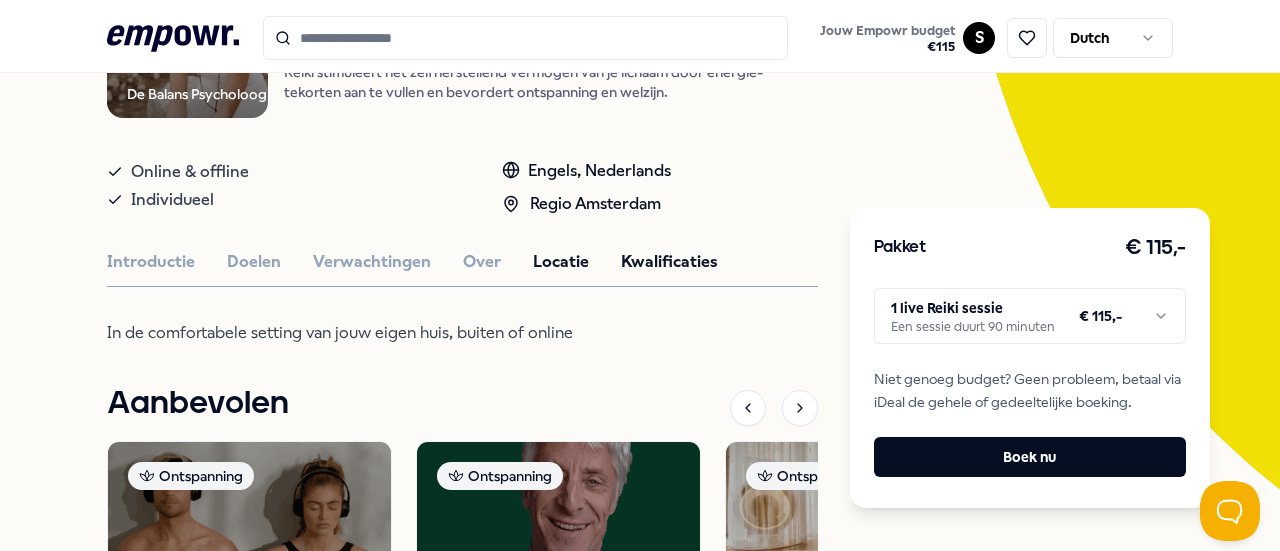 click on "Kwalificaties" at bounding box center (669, 262) 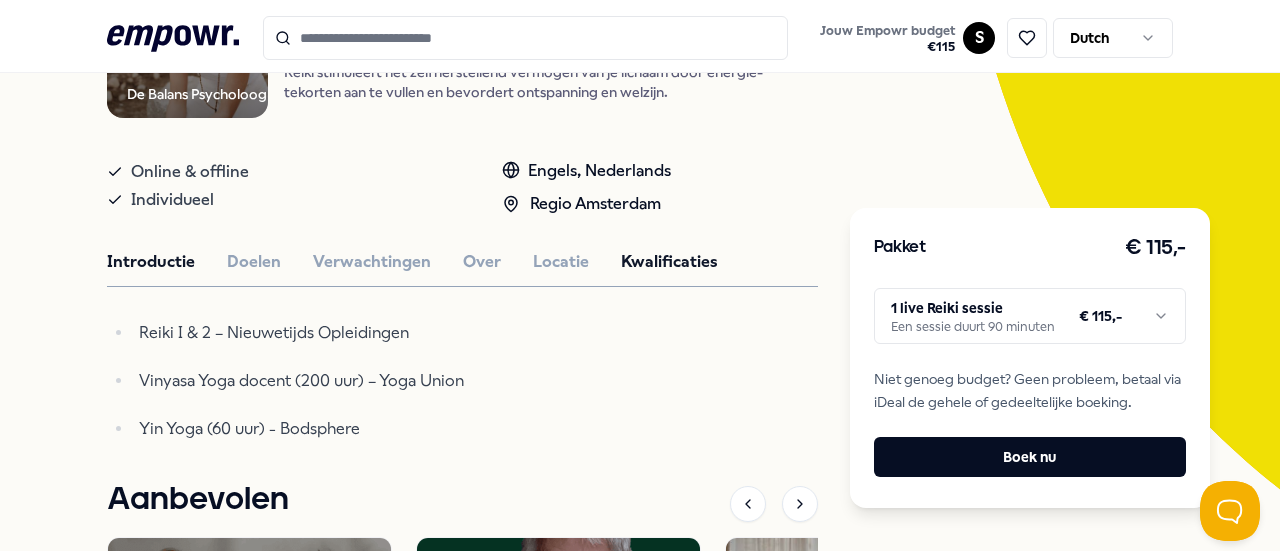 click on "Introductie" at bounding box center (151, 262) 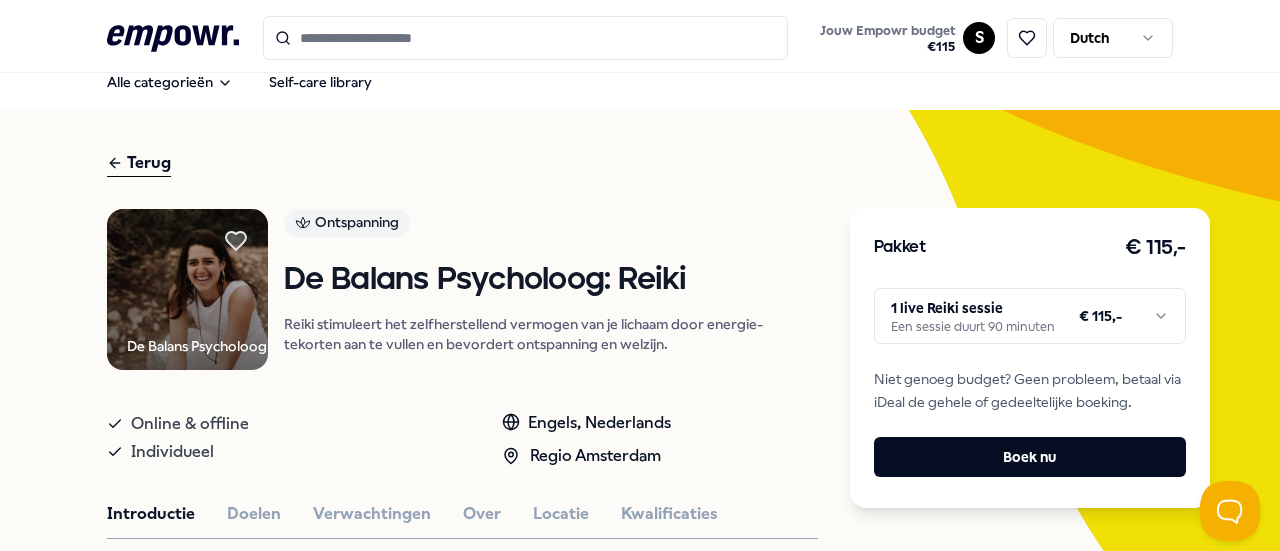 scroll, scrollTop: 15, scrollLeft: 0, axis: vertical 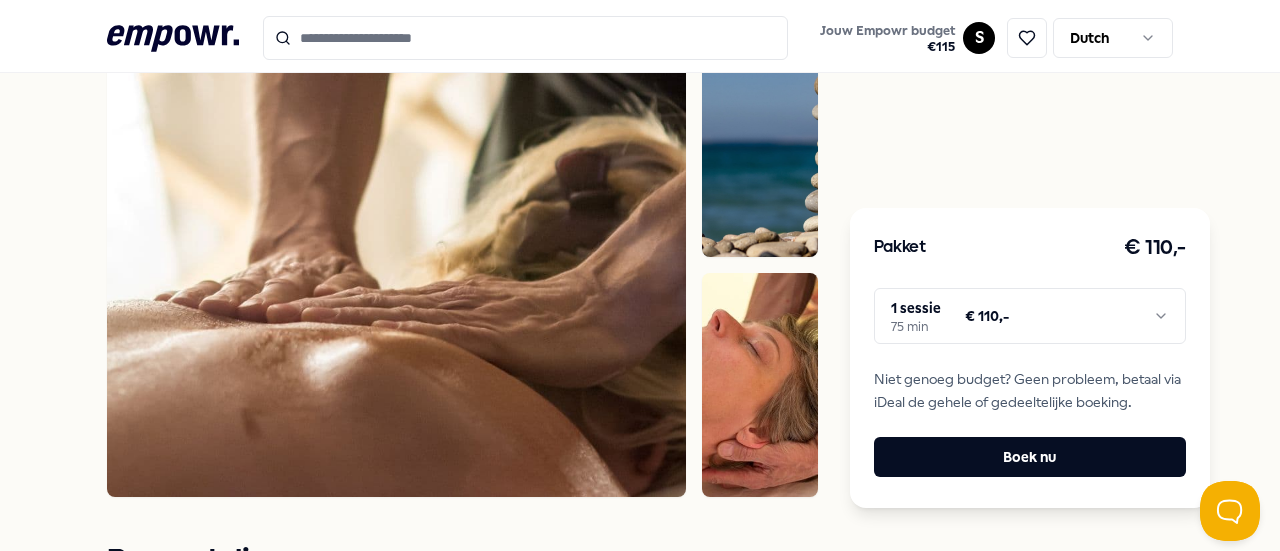 click at bounding box center [396, 264] 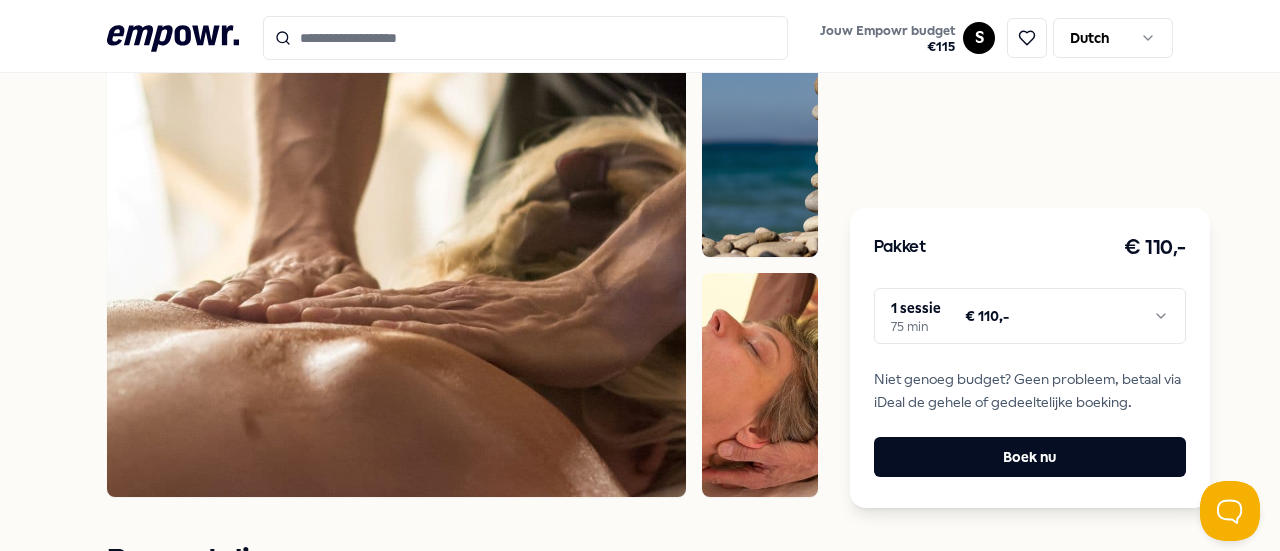 click at bounding box center (462, 264) 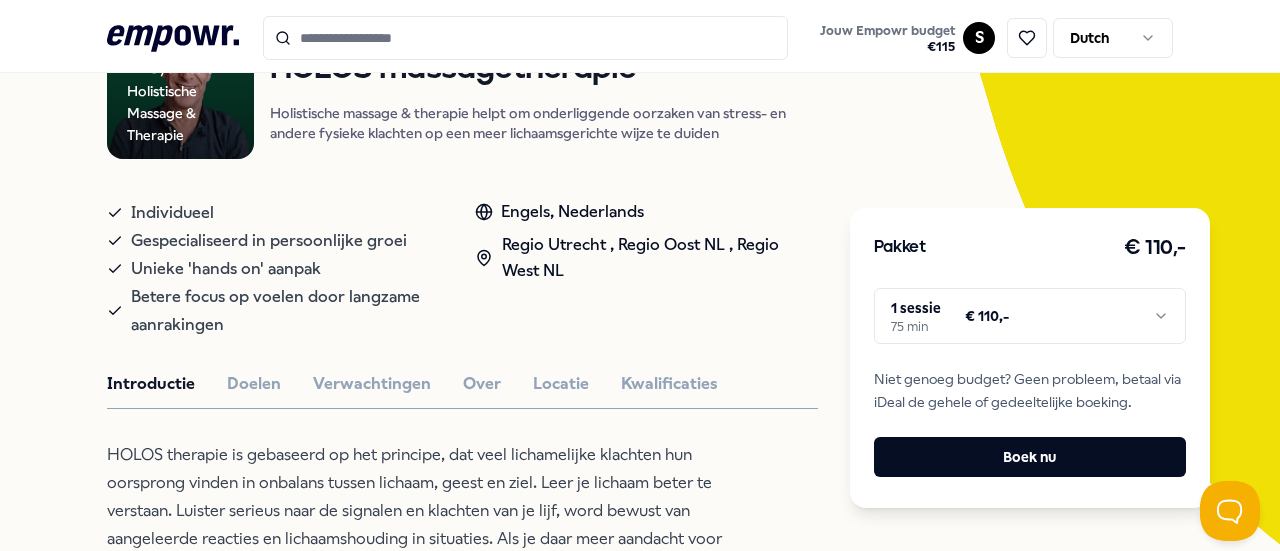 scroll, scrollTop: 207, scrollLeft: 0, axis: vertical 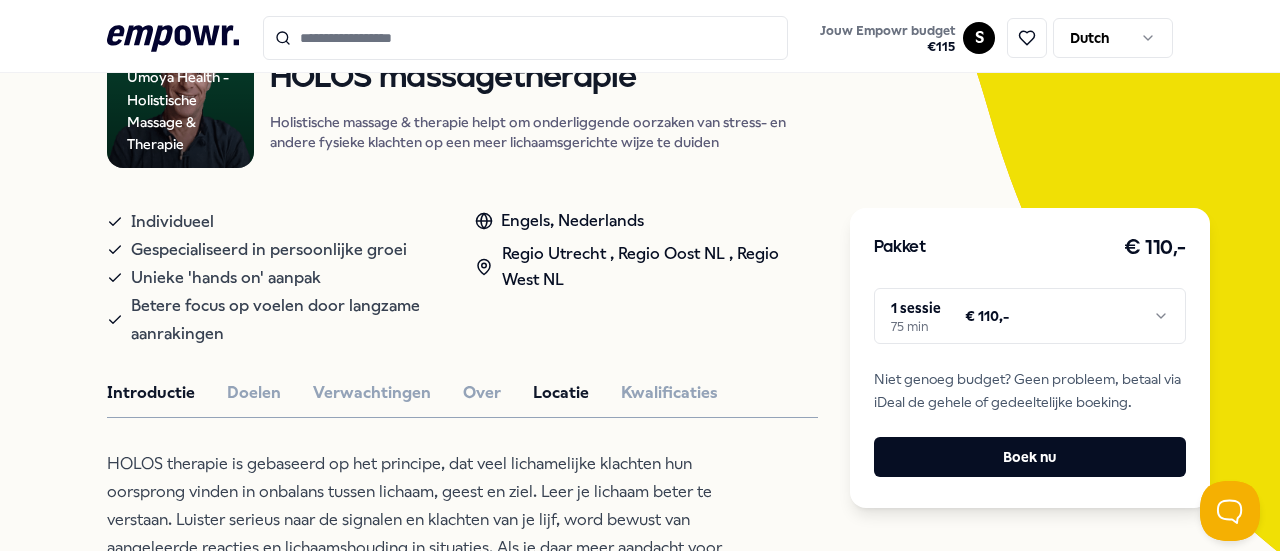 click on "Locatie" at bounding box center [561, 393] 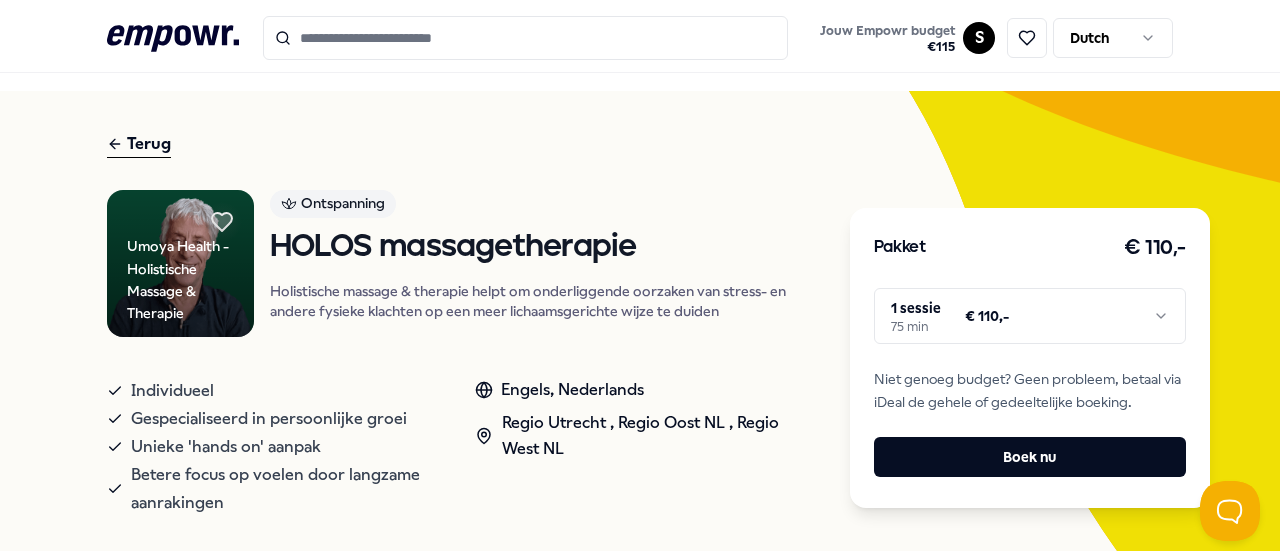 scroll, scrollTop: 0, scrollLeft: 0, axis: both 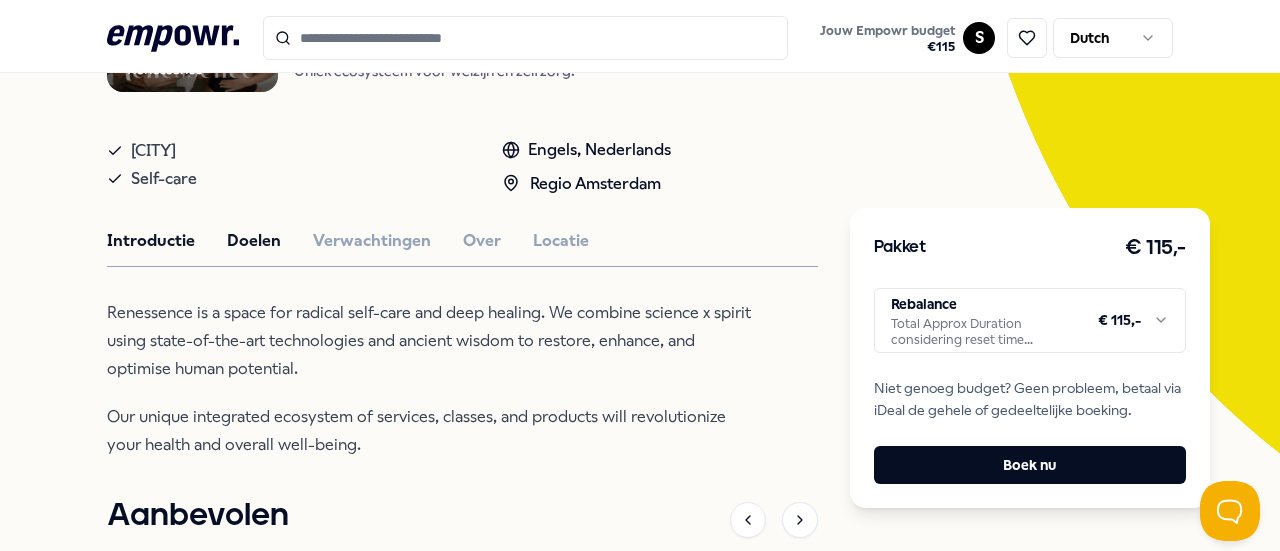 click on "Doelen" at bounding box center (254, 241) 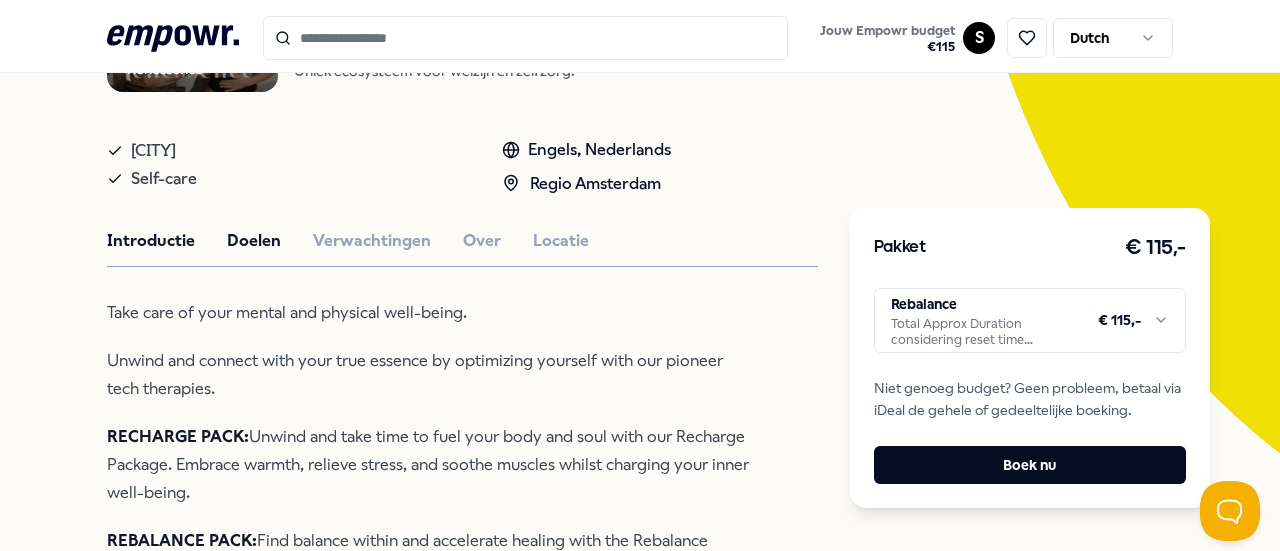 click on "Introductie" at bounding box center [151, 241] 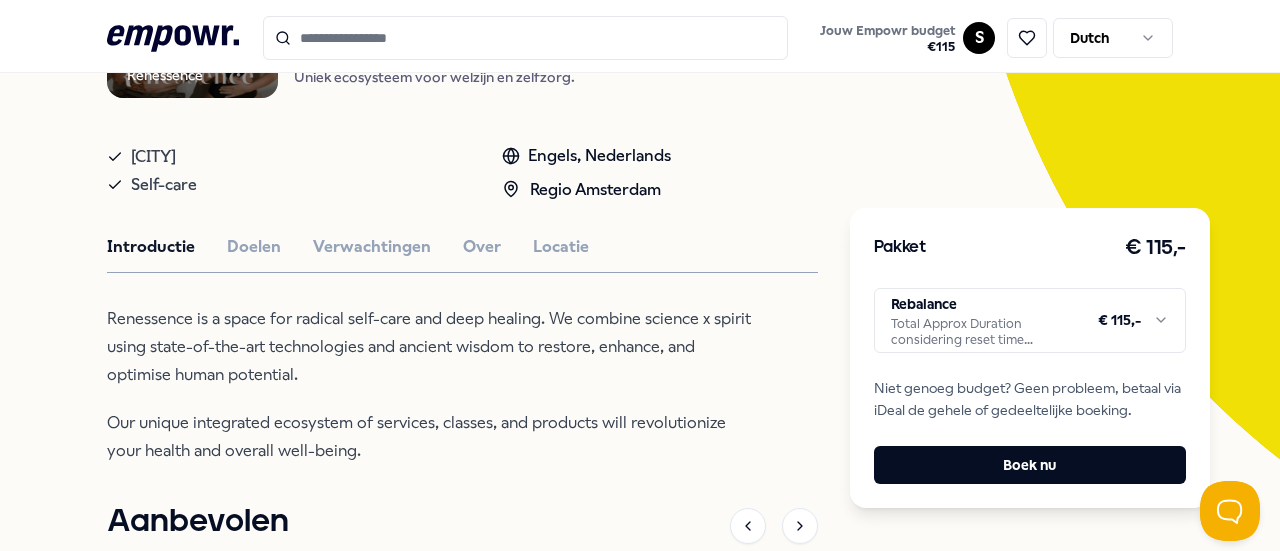 scroll, scrollTop: 300, scrollLeft: 0, axis: vertical 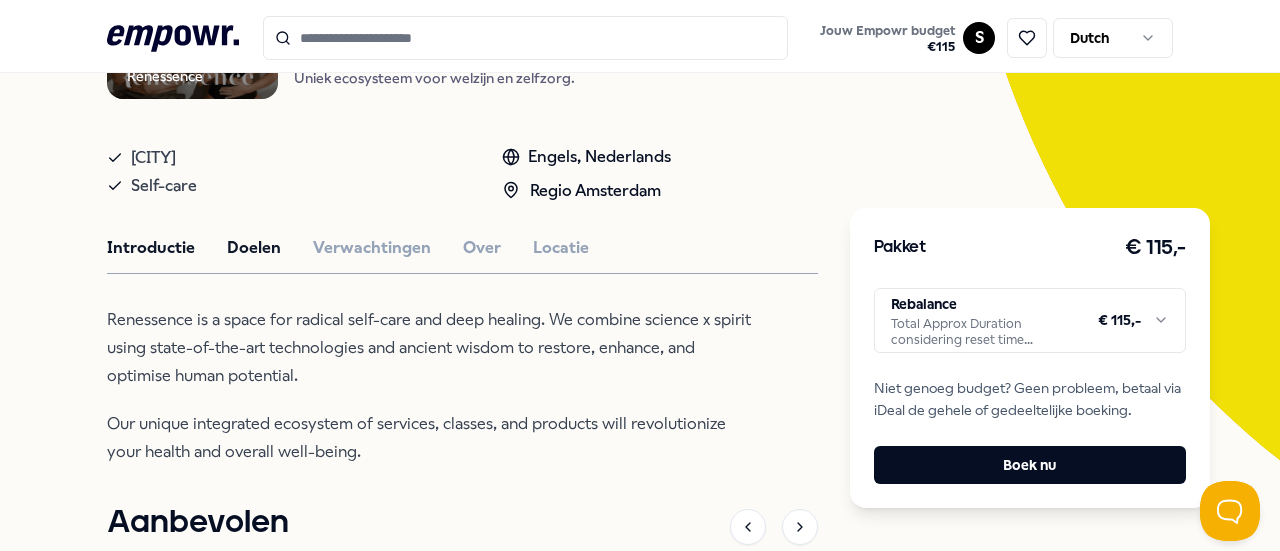 click on "Doelen" at bounding box center (254, 248) 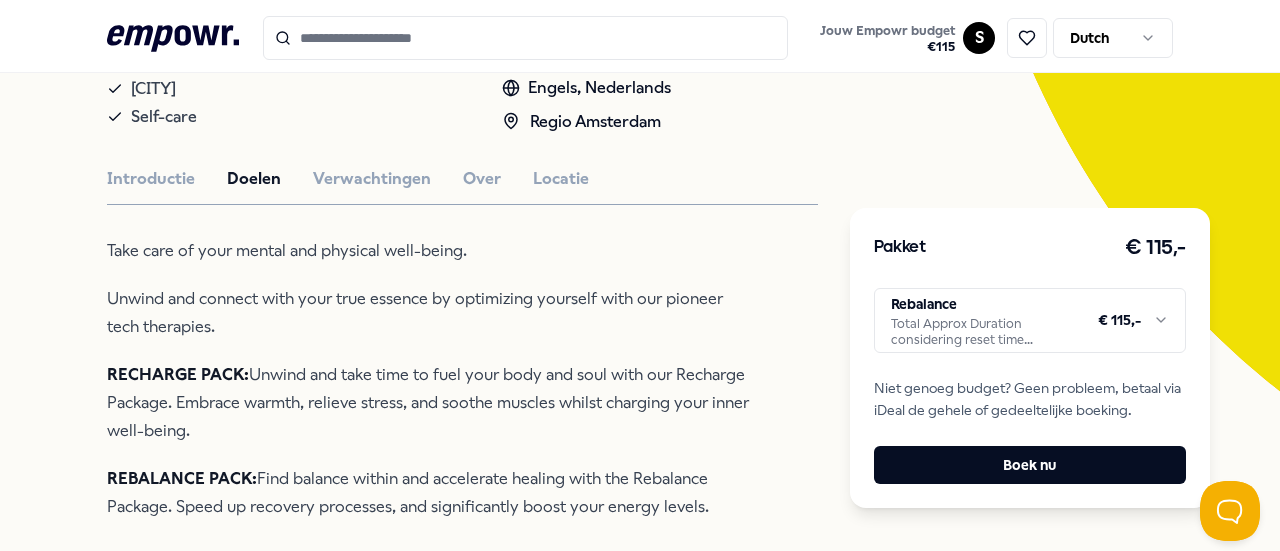 scroll, scrollTop: 370, scrollLeft: 0, axis: vertical 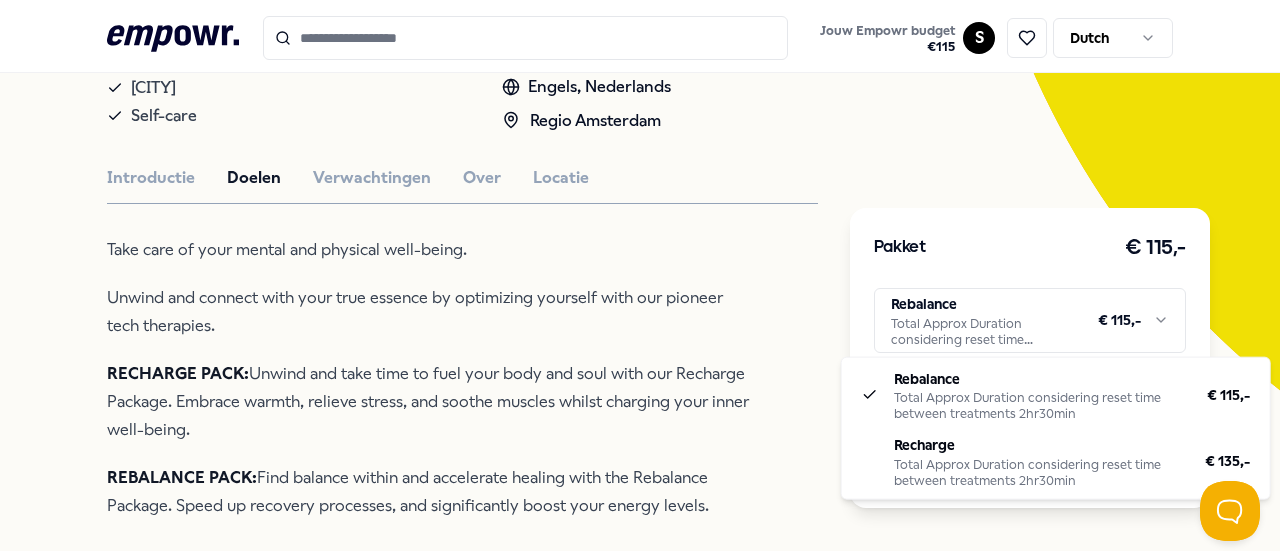 click on ".empowr-logo_svg__cls-1{fill:#03032f} Jouw Empowr budget € 115 S Dutch Alle categorieën   Self-care library Terug Renessence Ontspanning Renessence: Wellness & Mindfulness Renessence combineert wetenschap en spirit om gezondheid te optimaliseren. Uniek ecosysteem voor welzijn en zelfzorg. Amsterdam Self-care Engels, Nederlands Regio Amsterdam  Introductie Doelen Verwachtingen Over Locatie Take care of your mental and physical well-being.  Unwind and connect with your true essence by optimizing yourself with our pioneer tech therapies.  RECHARGE PACK:  Unwind and take time to fuel your body and soul with our Recharge Package. Embrace warmth, relieve stress, and soothe muscles whilst charging your inner well-being.  REBALANCE PACK:  Find balance within and accelerate healing with the Rebalance Package. Speed up recovery processes, and significantly boost your energy levels. Aanbevolen Ontspanning Regio Amsterdam    House of Rituals: Mindspa Engels, Nederlands Vanaf  € 90,- Psychologen Regio  West  NL" at bounding box center (640, 275) 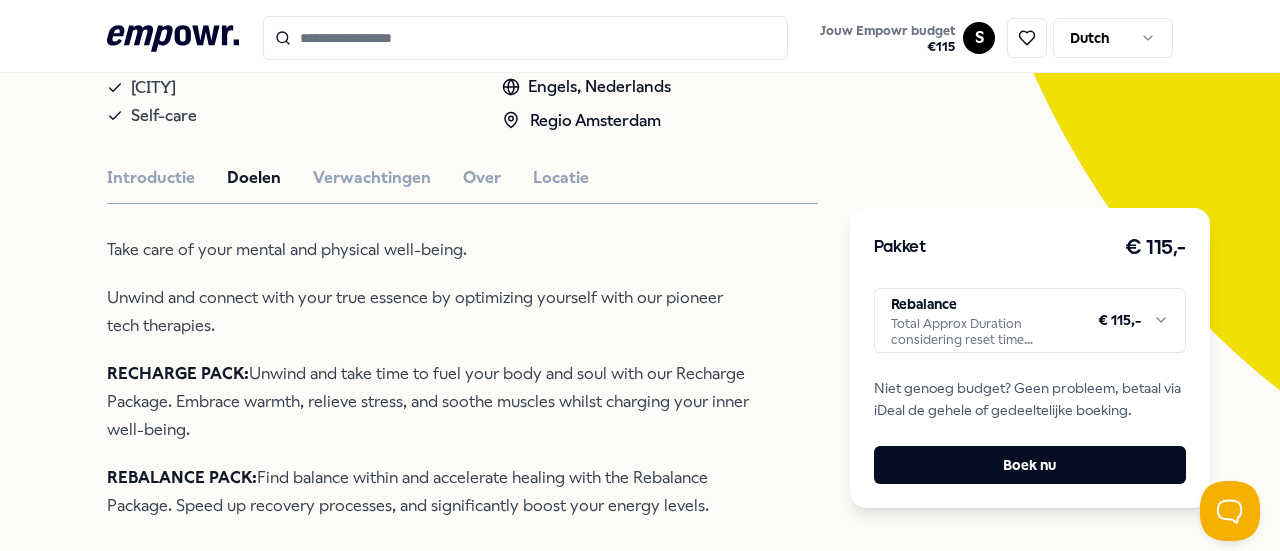 click on ".empowr-logo_svg__cls-1{fill:#03032f} Jouw Empowr budget € 115 S Dutch Alle categorieën   Self-care library Terug Renessence Ontspanning Renessence: Wellness & Mindfulness Renessence combineert wetenschap en spirit om gezondheid te optimaliseren. Uniek ecosysteem voor welzijn en zelfzorg. Amsterdam Self-care Engels, Nederlands Regio Amsterdam  Introductie Doelen Verwachtingen Over Locatie Take care of your mental and physical well-being.  Unwind and connect with your true essence by optimizing yourself with our pioneer tech therapies.  RECHARGE PACK:  Unwind and take time to fuel your body and soul with our Recharge Package. Embrace warmth, relieve stress, and soothe muscles whilst charging your inner well-being.  REBALANCE PACK:  Find balance within and accelerate healing with the Rebalance Package. Speed up recovery processes, and significantly boost your energy levels. Aanbevolen Ontspanning Regio Amsterdam    House of Rituals: Mindspa Engels, Nederlands Vanaf  € 90,- Psychologen Regio  West  NL" at bounding box center [640, 275] 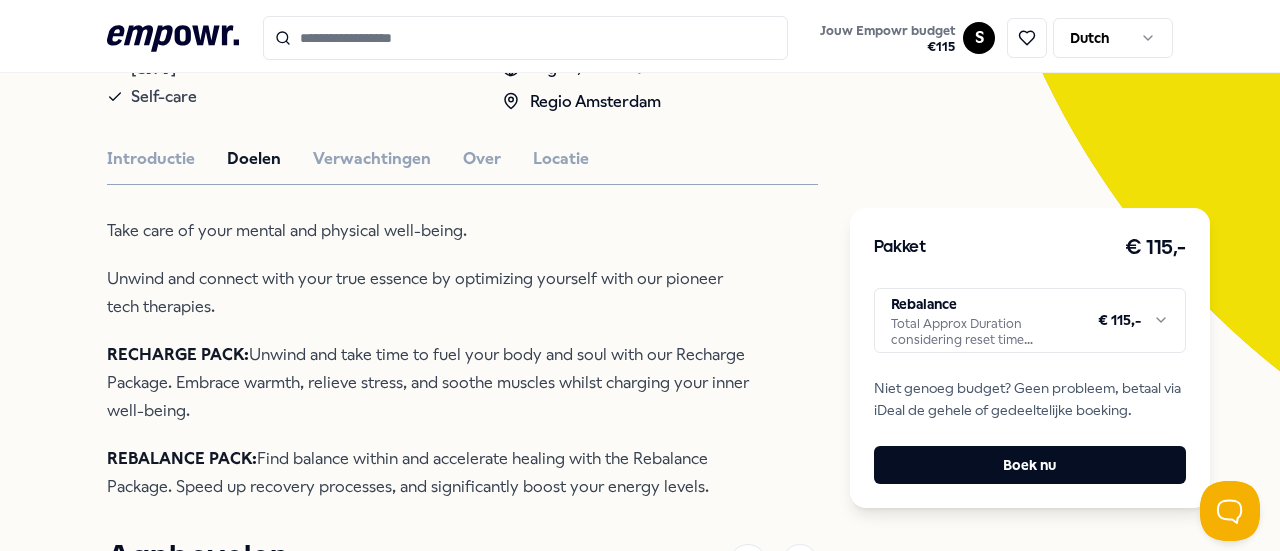 scroll, scrollTop: 390, scrollLeft: 0, axis: vertical 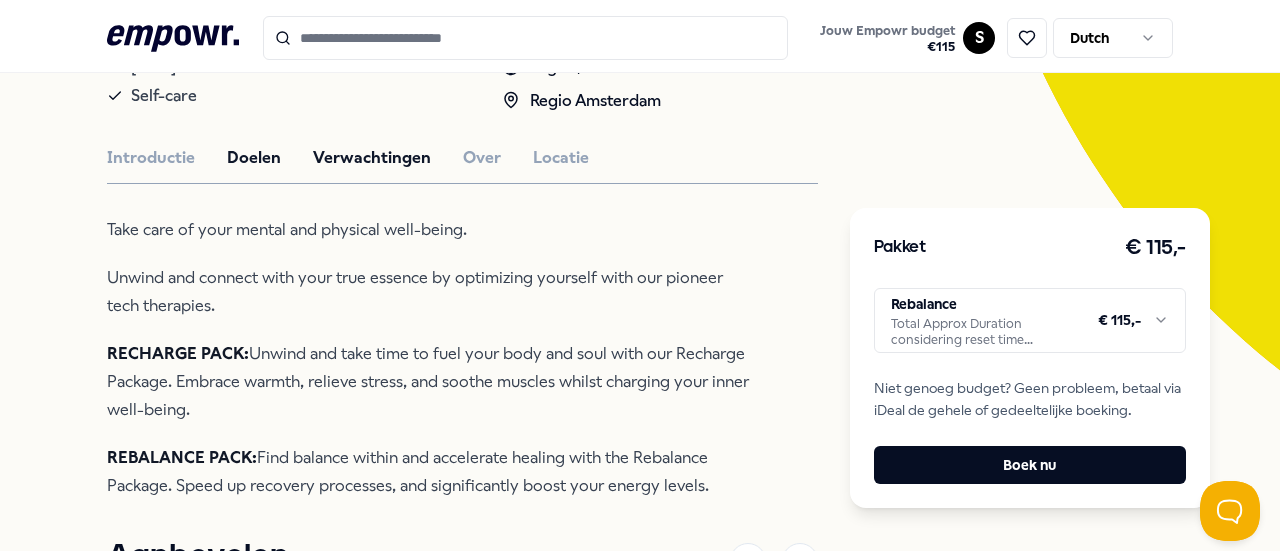 click on "Verwachtingen" at bounding box center (372, 158) 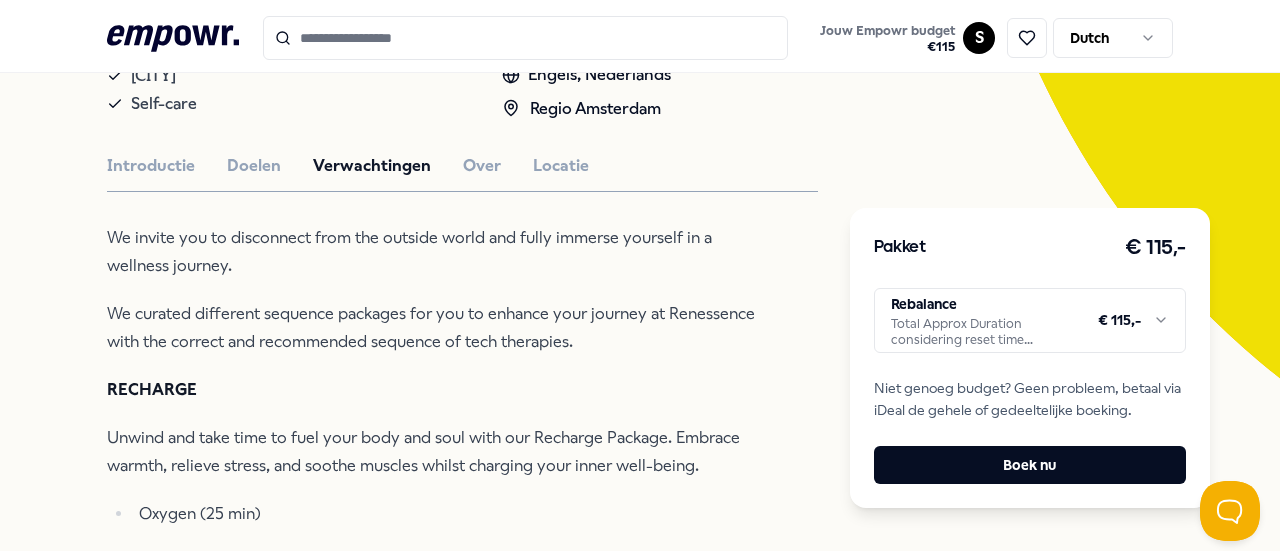scroll, scrollTop: 371, scrollLeft: 0, axis: vertical 